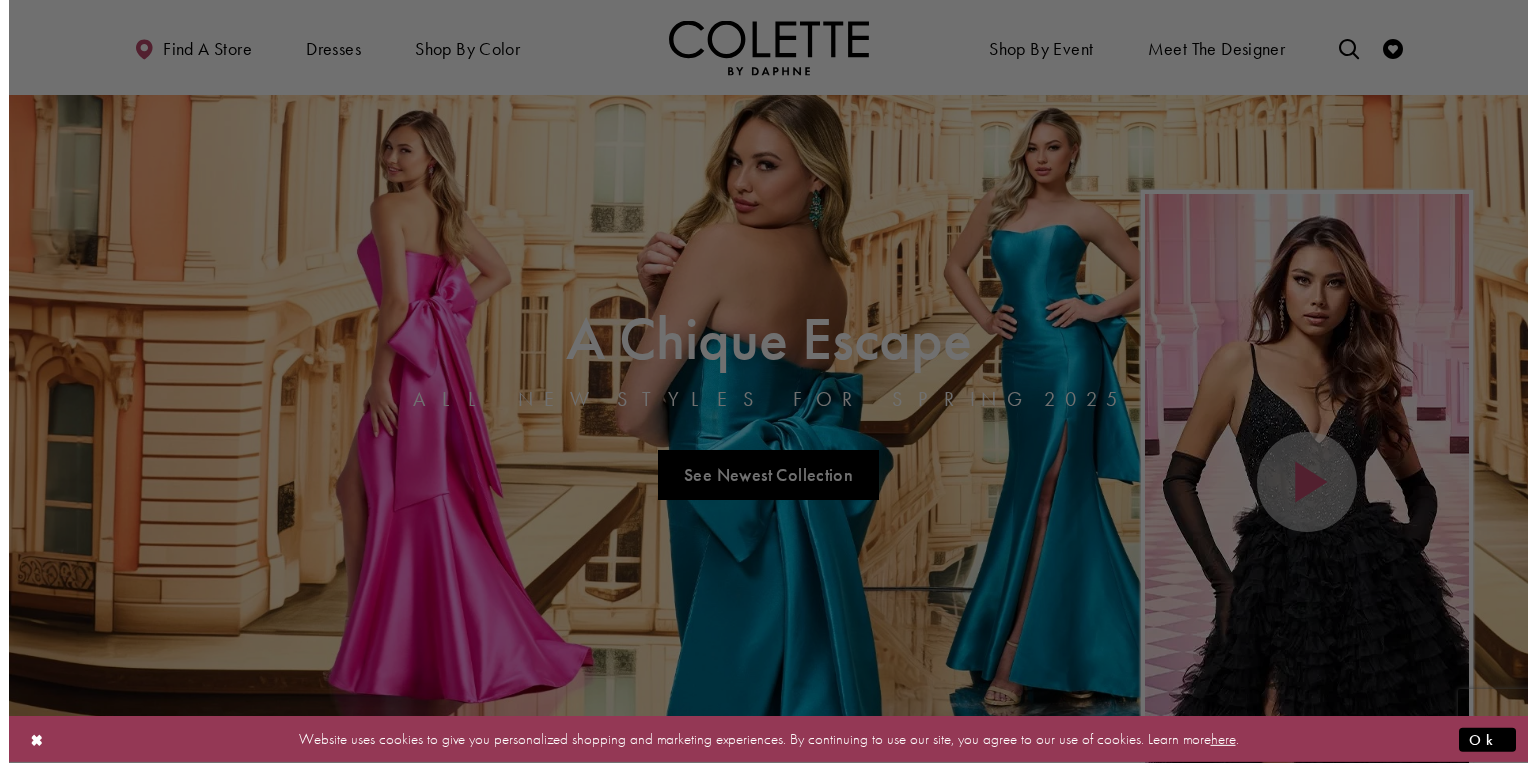 scroll, scrollTop: 0, scrollLeft: 0, axis: both 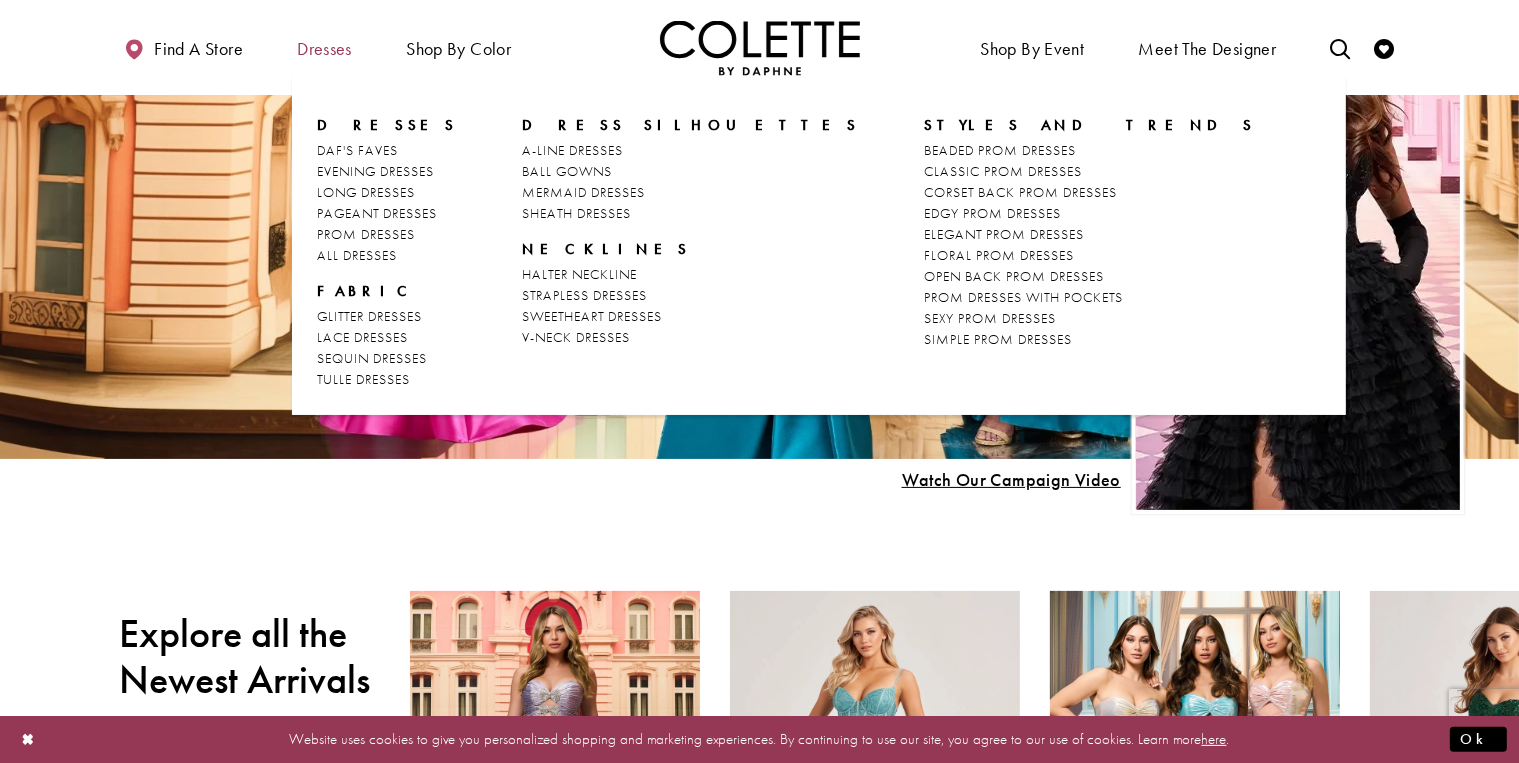 click on "Dresses" at bounding box center [324, 47] 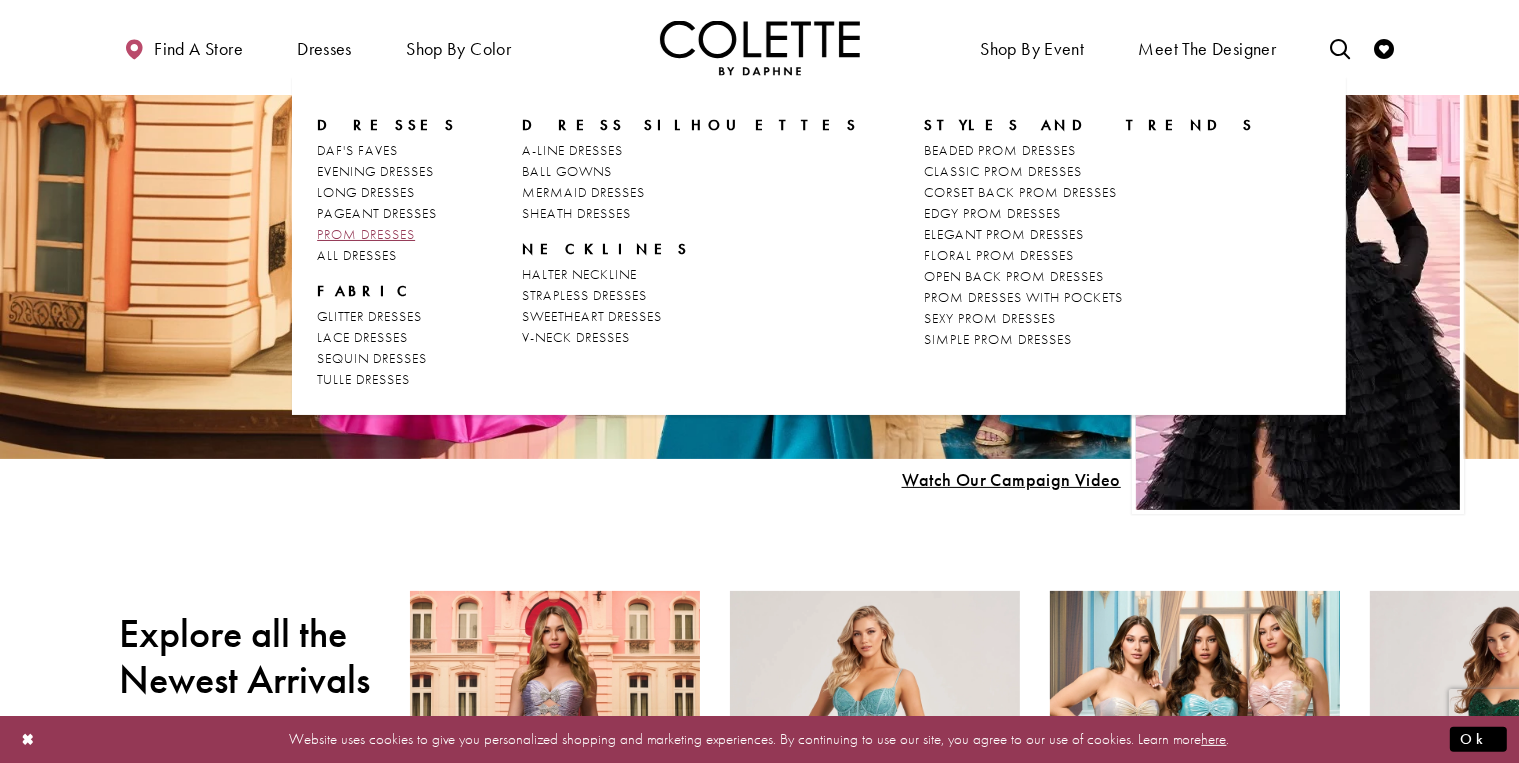 click on "PROM DRESSES" at bounding box center (366, 234) 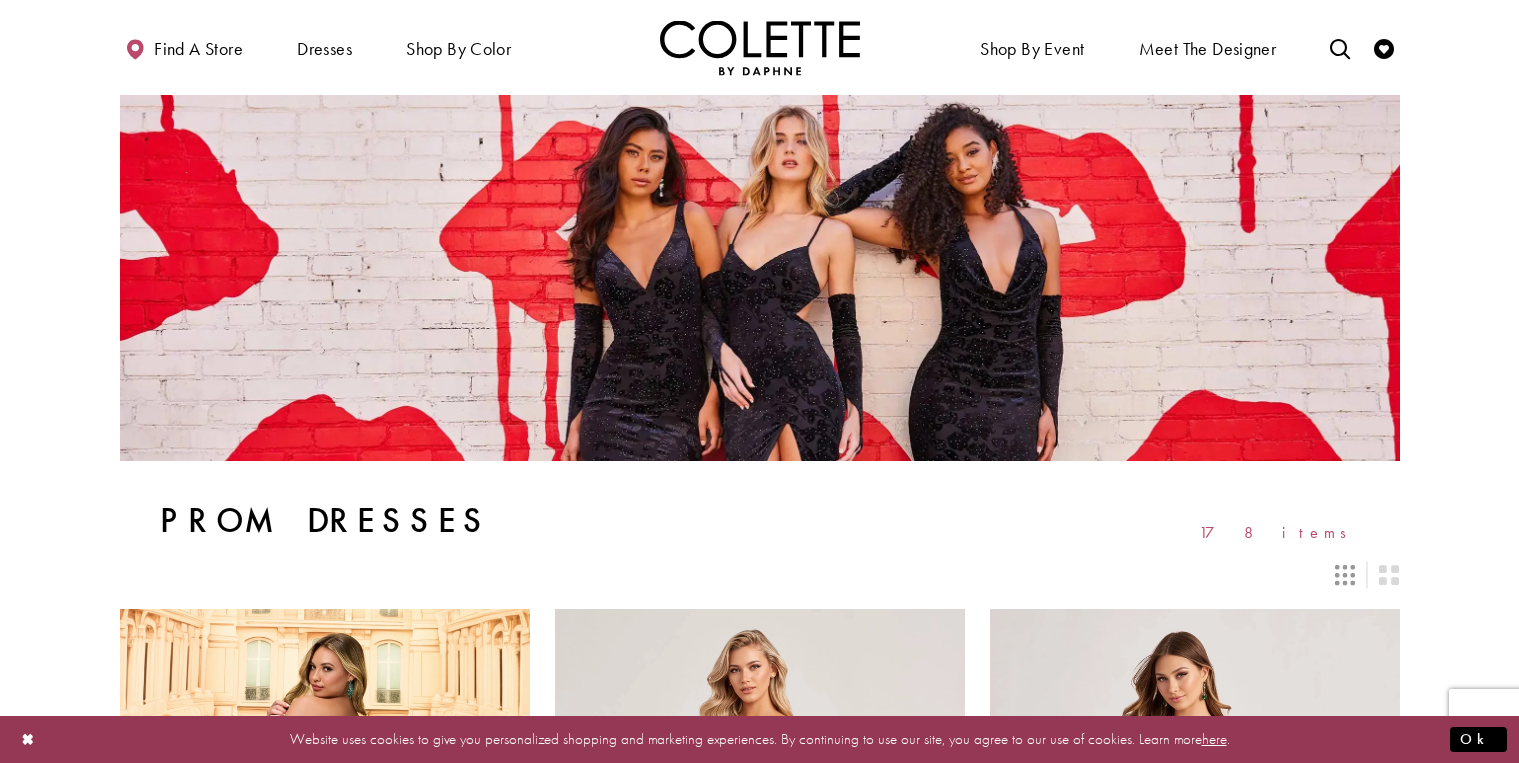scroll, scrollTop: 0, scrollLeft: 0, axis: both 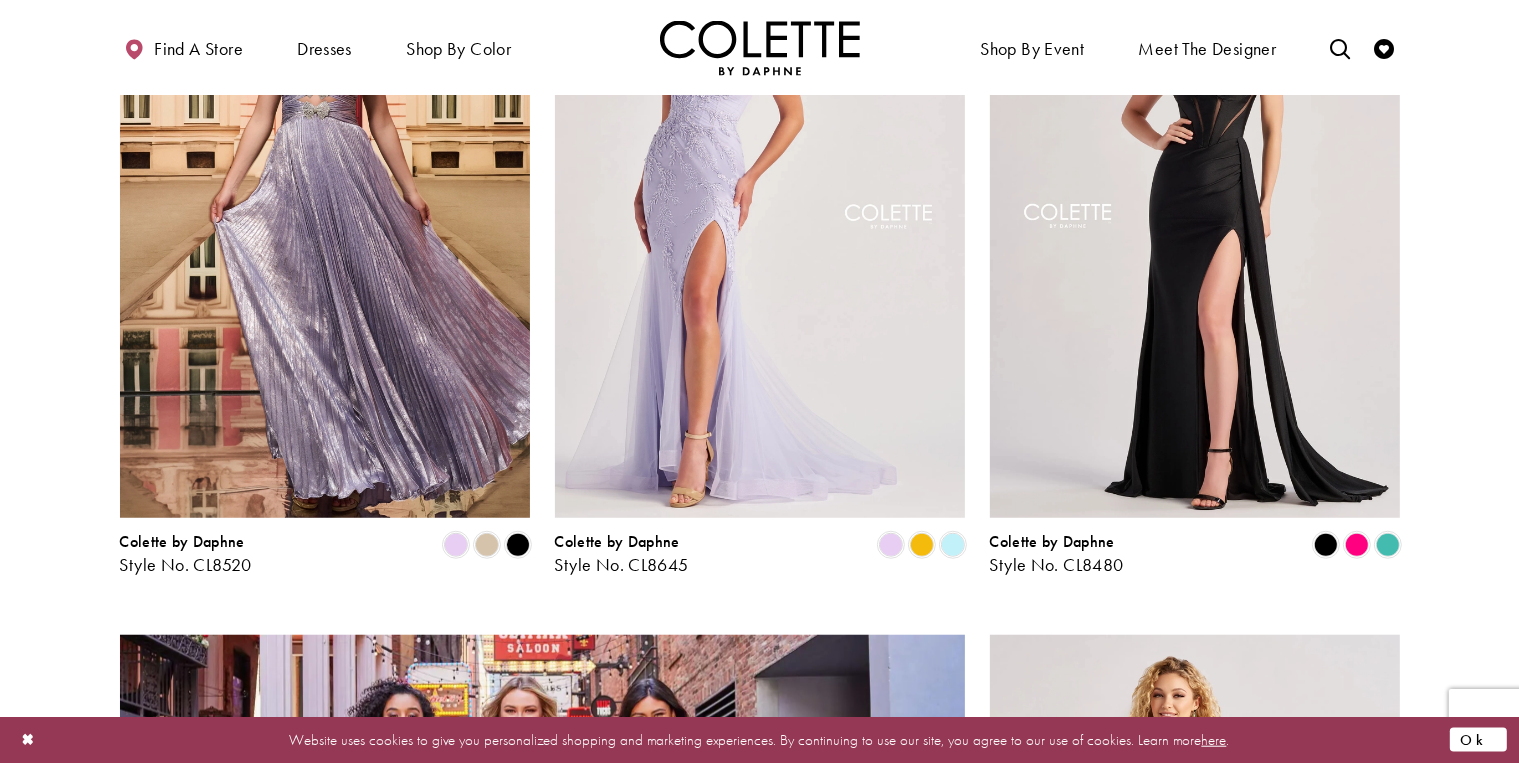 click on "Ok" at bounding box center [1478, 739] 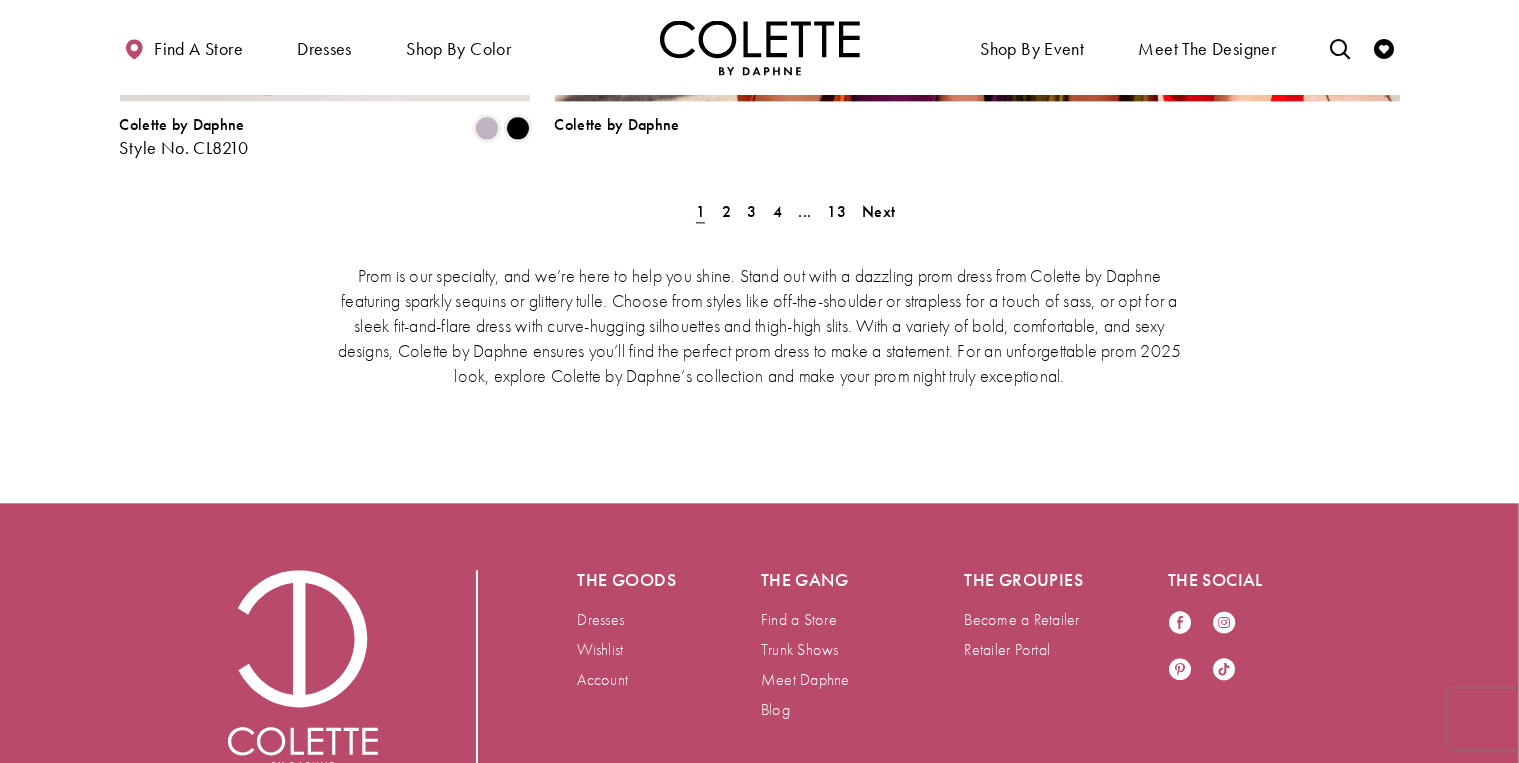 scroll, scrollTop: 4672, scrollLeft: 0, axis: vertical 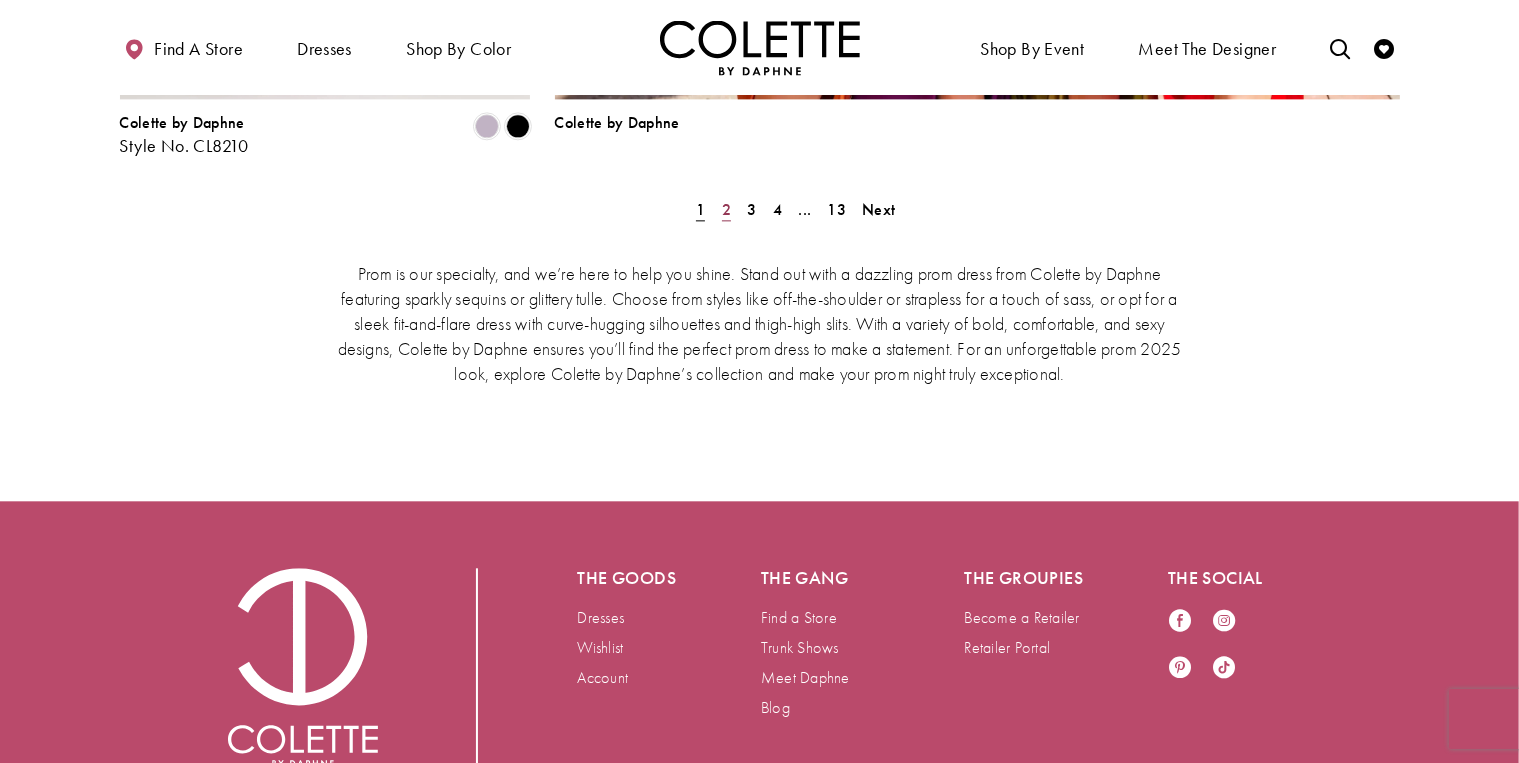 click on "2" at bounding box center (726, 209) 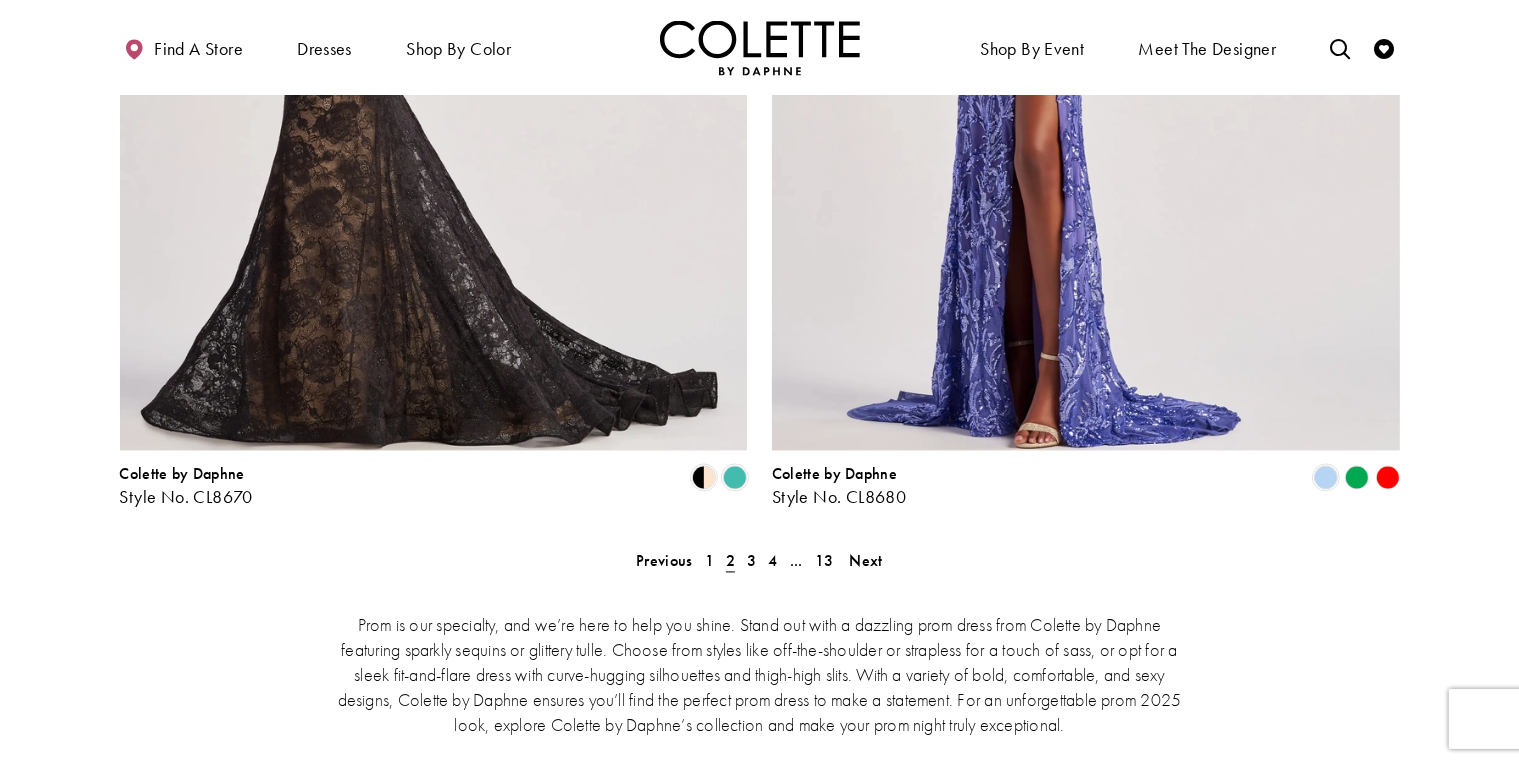 scroll, scrollTop: 3925, scrollLeft: 0, axis: vertical 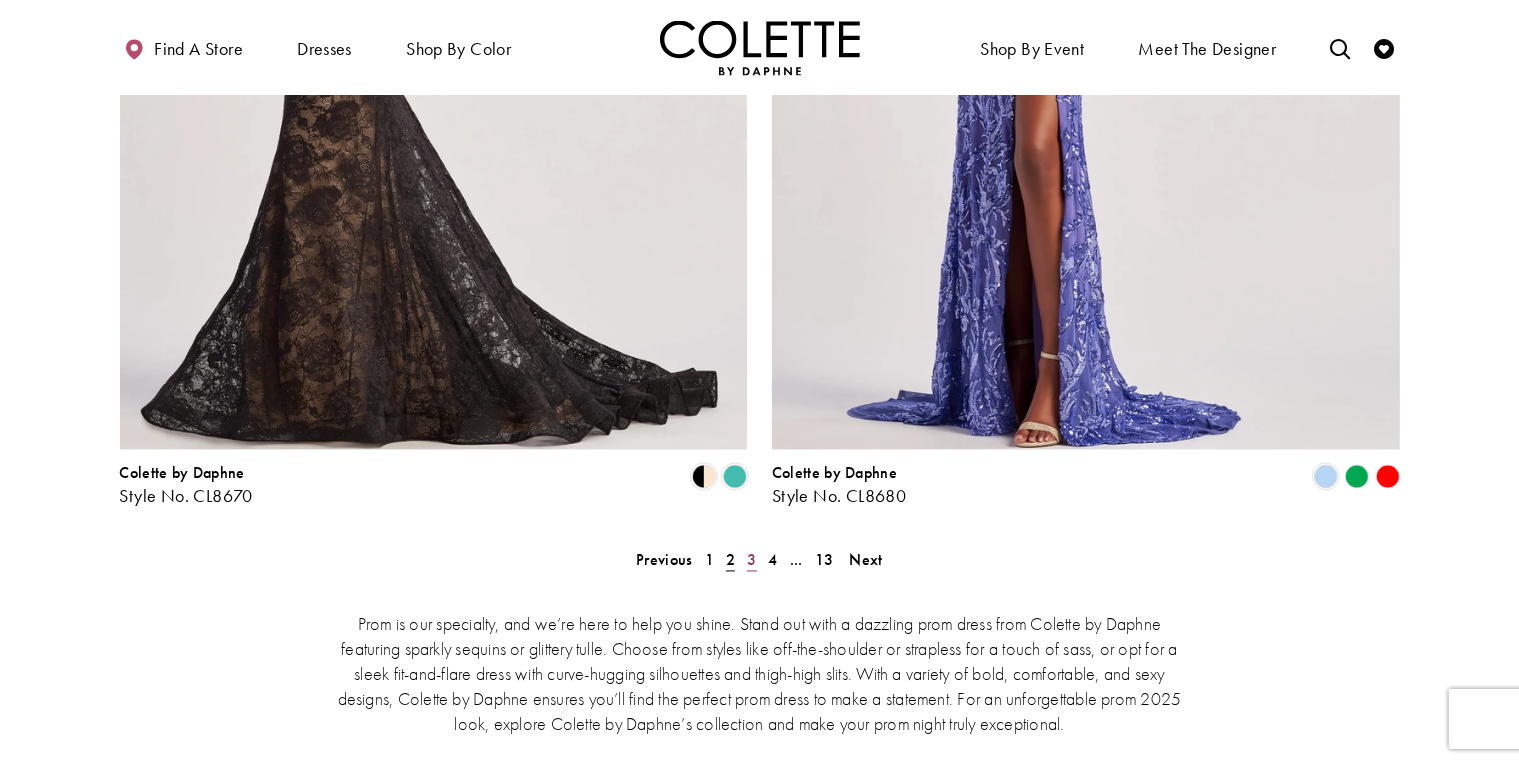 click on "3" at bounding box center (751, 559) 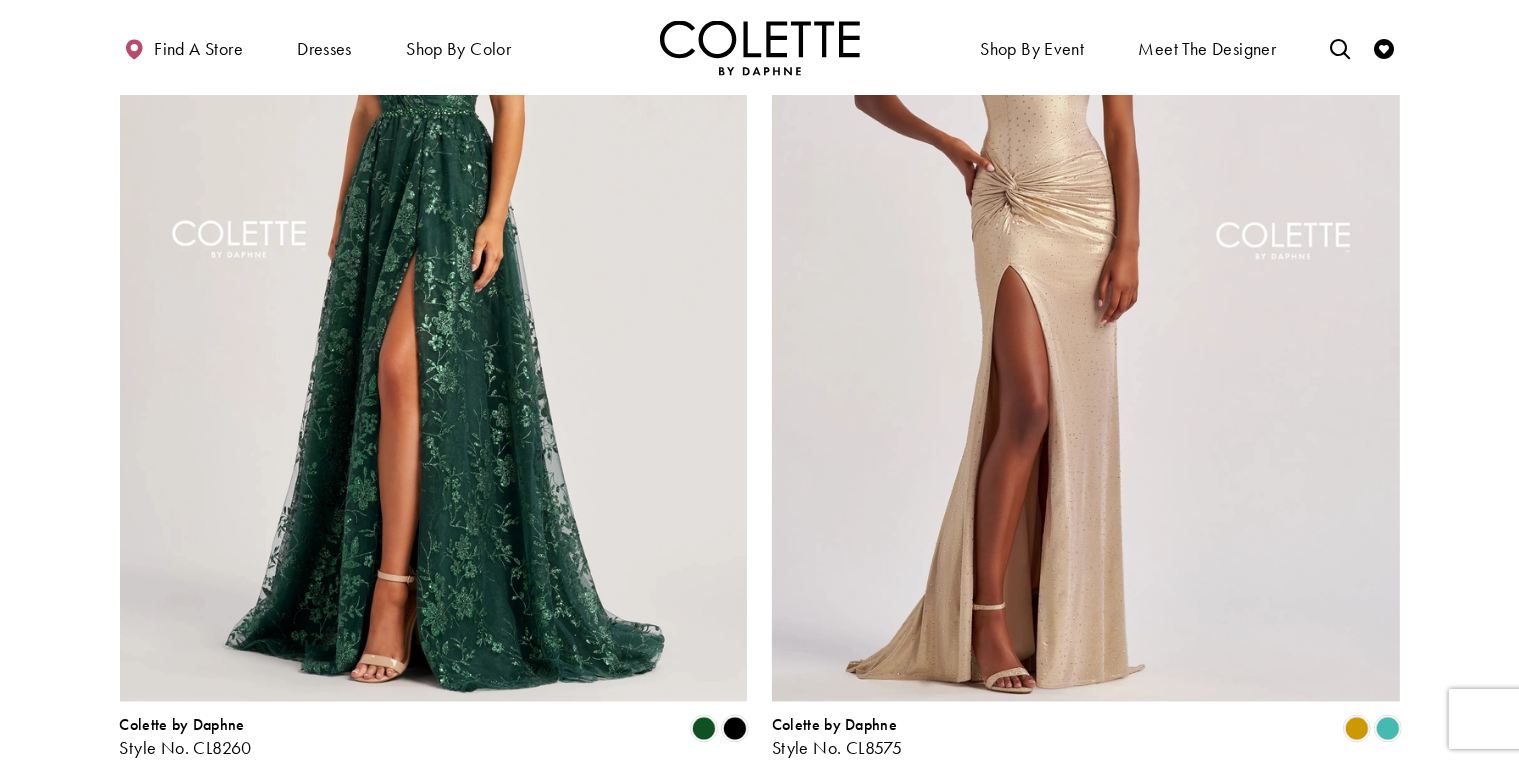 scroll, scrollTop: 4381, scrollLeft: 0, axis: vertical 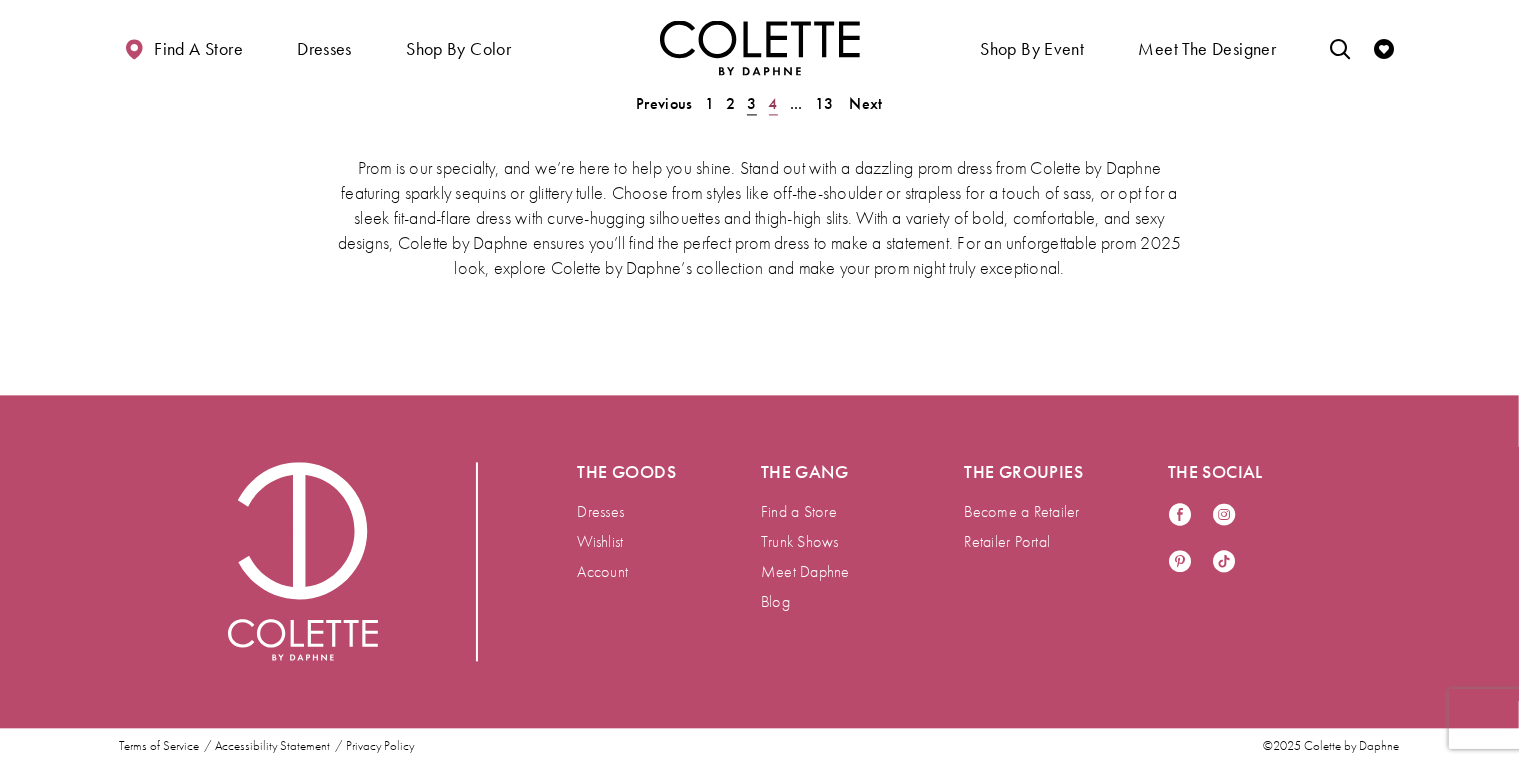 click on "4" at bounding box center [773, 103] 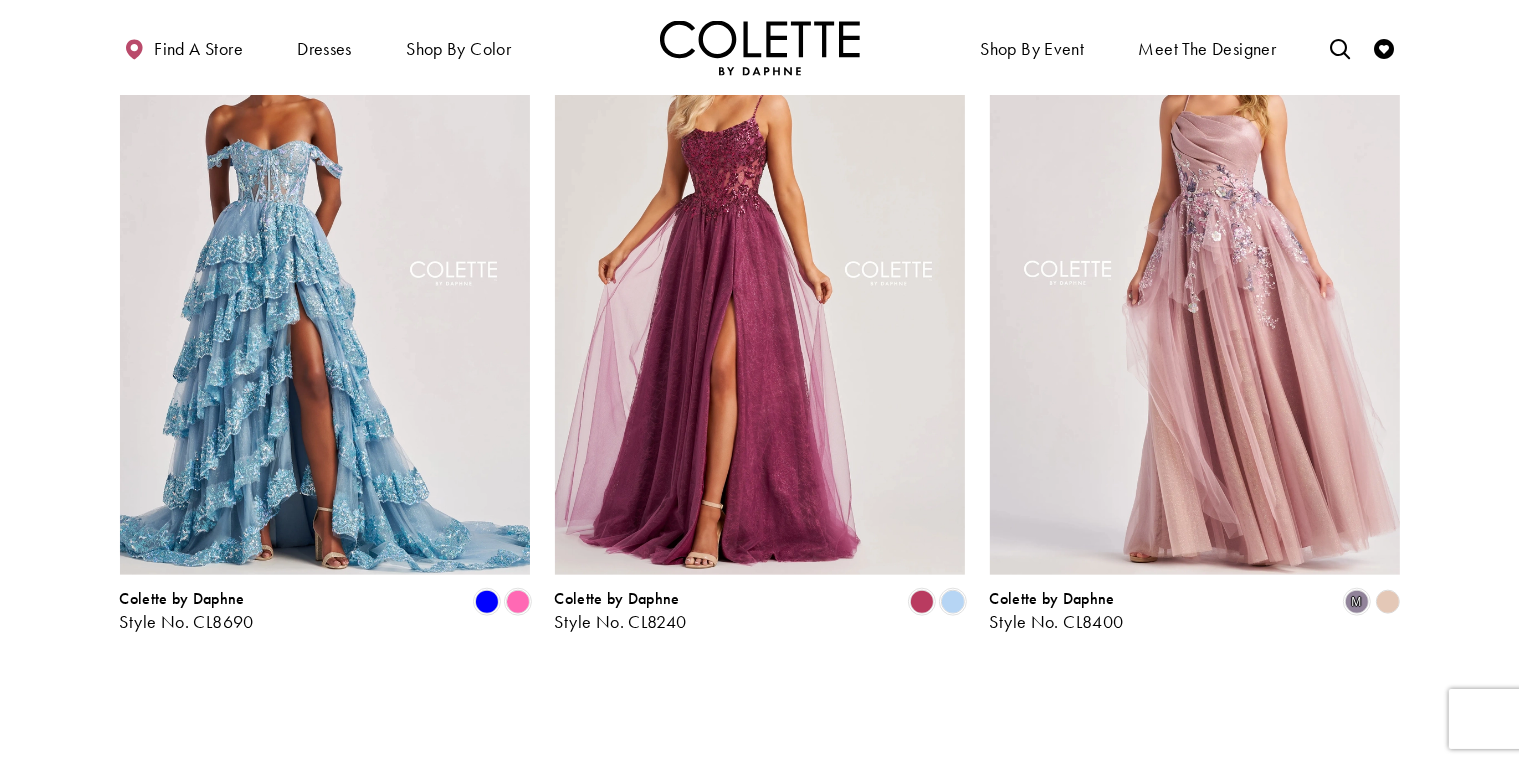 scroll, scrollTop: 2064, scrollLeft: 0, axis: vertical 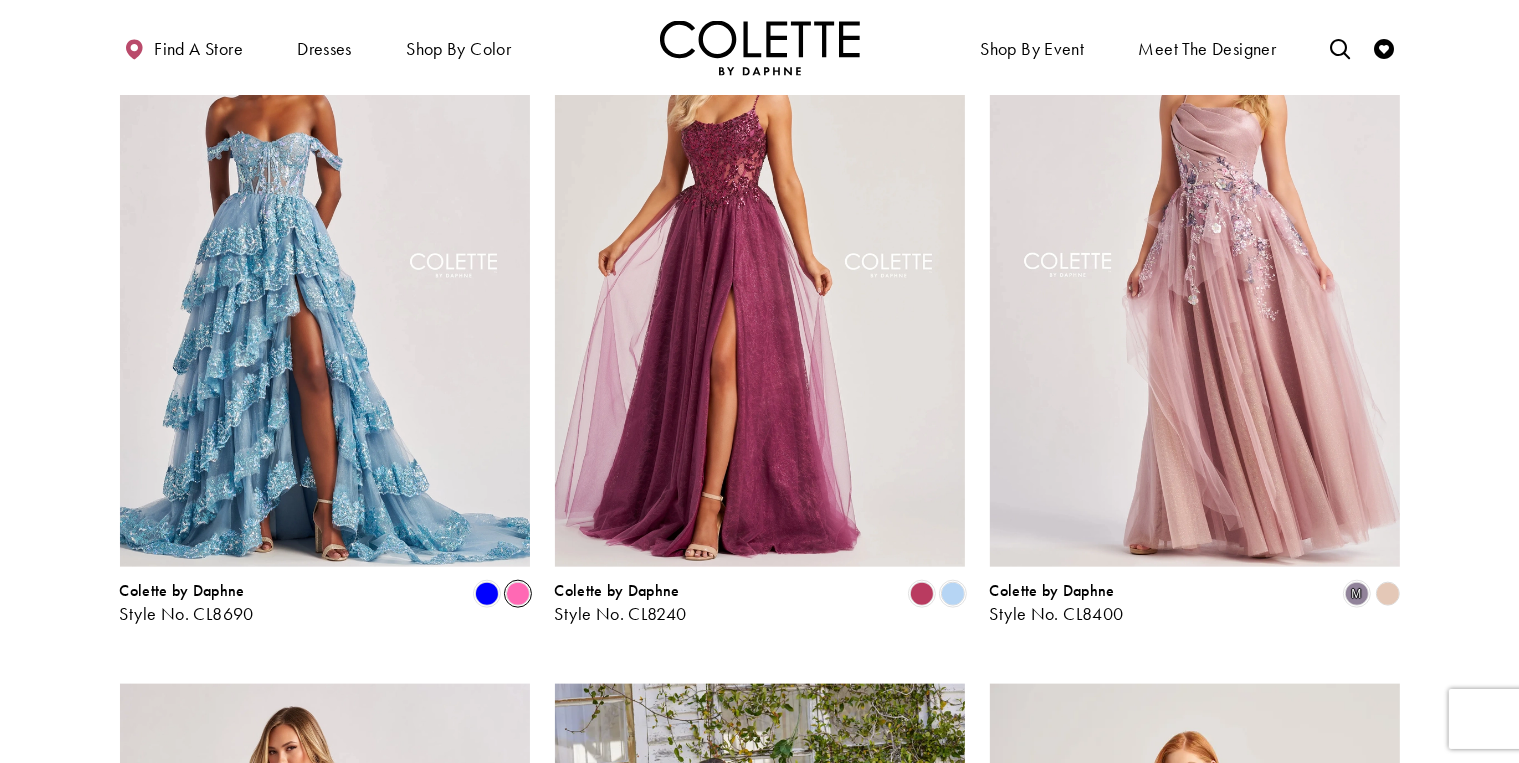 click at bounding box center (518, 594) 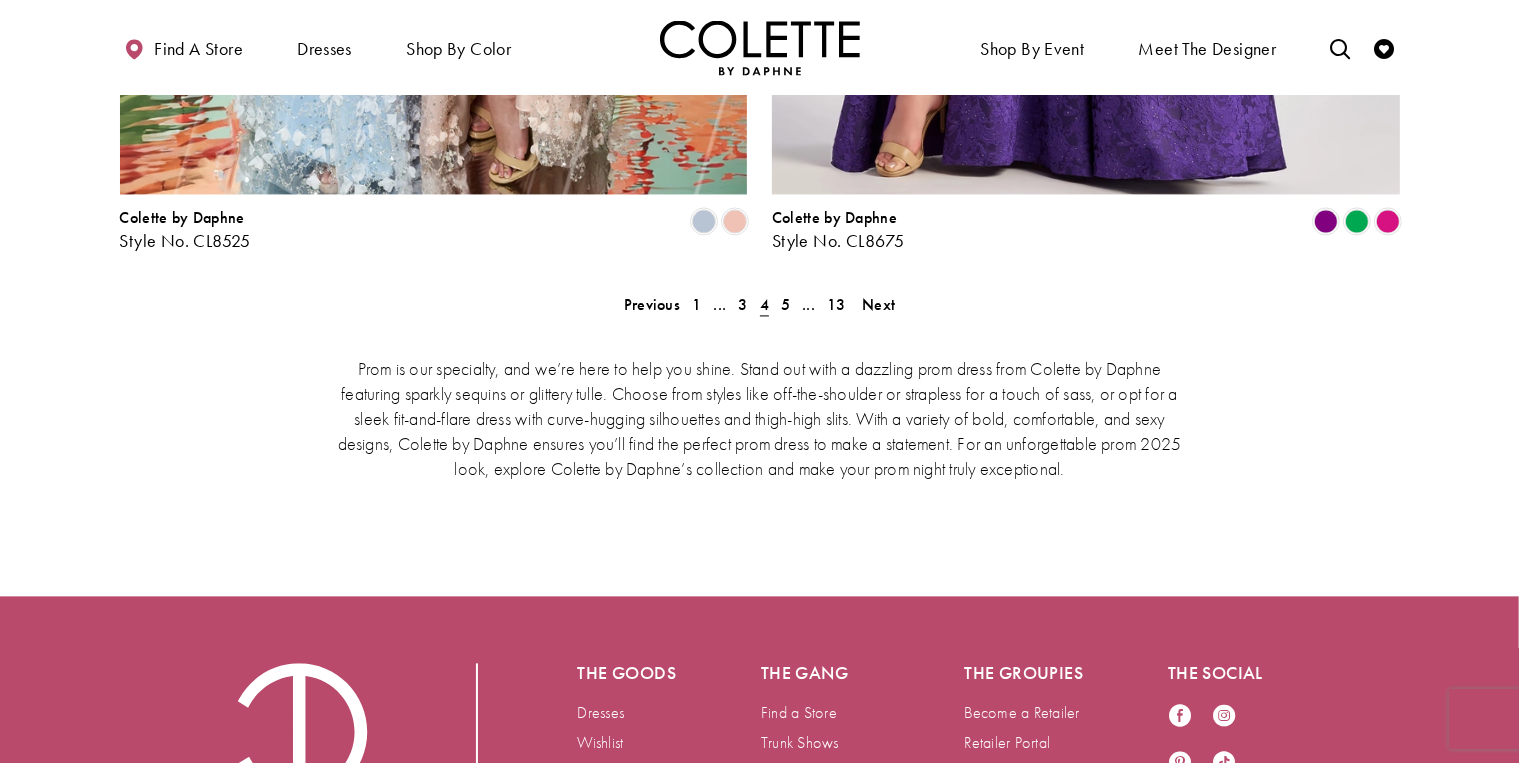 scroll, scrollTop: 4184, scrollLeft: 0, axis: vertical 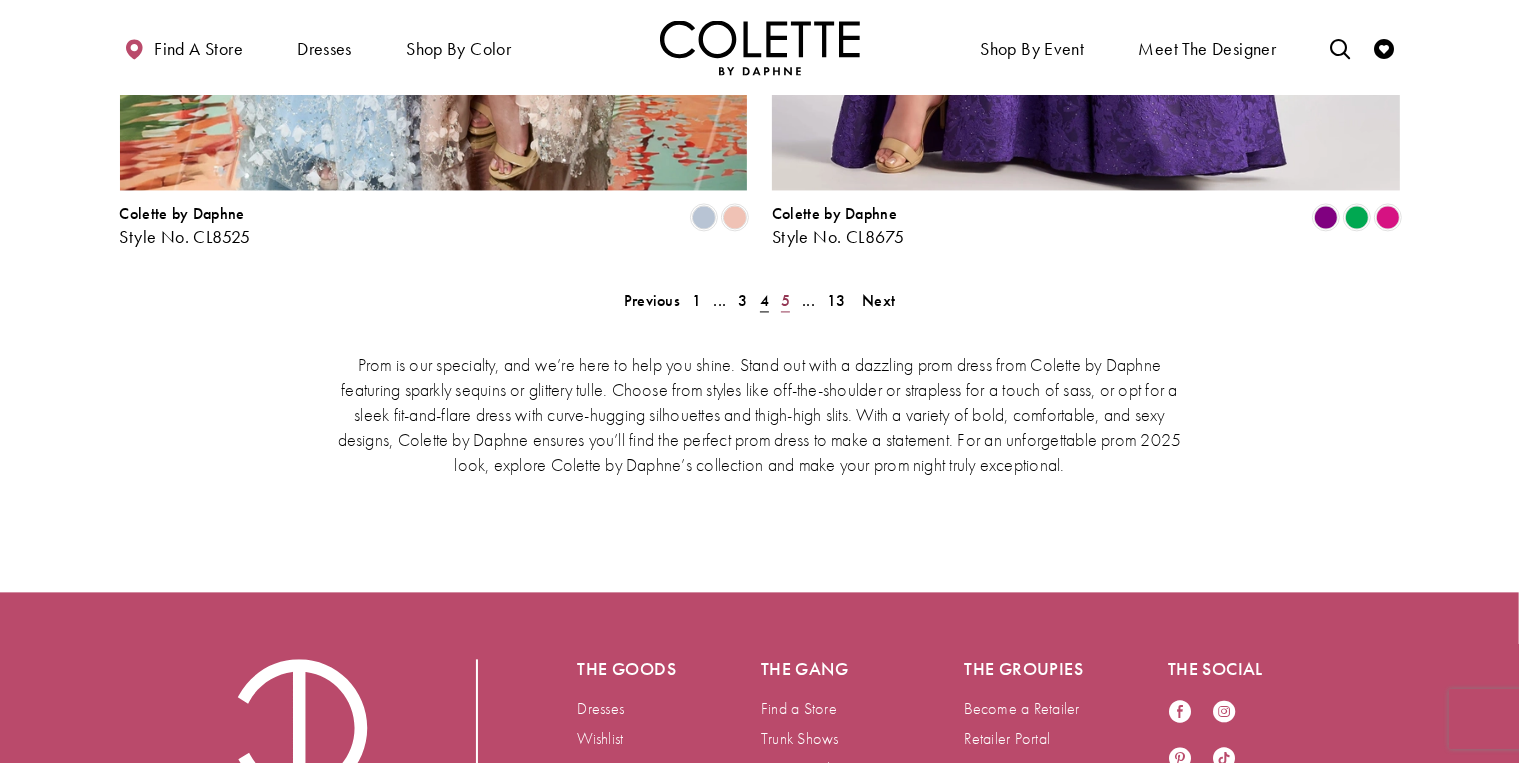 click on "5" at bounding box center (785, 300) 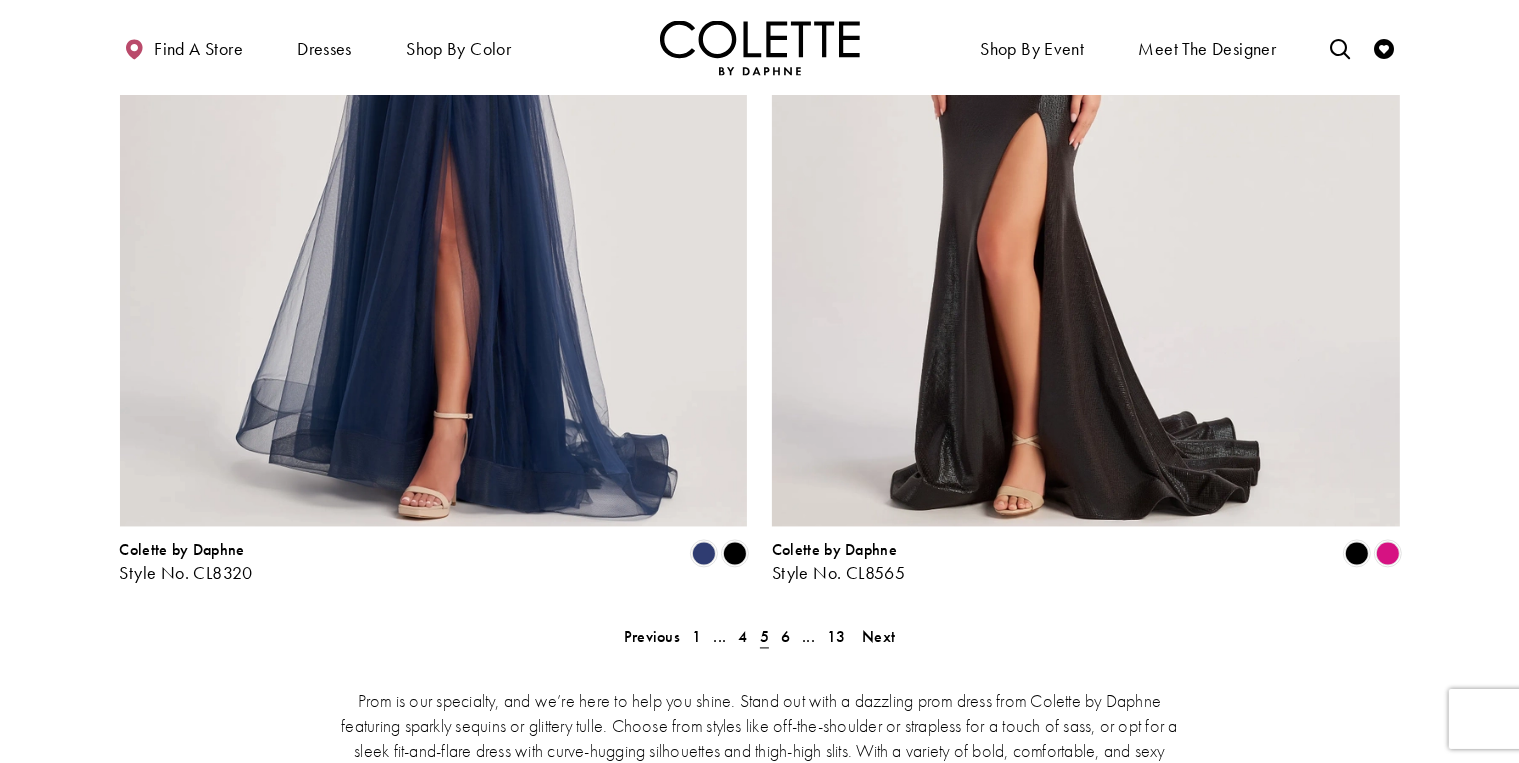 scroll, scrollTop: 3849, scrollLeft: 0, axis: vertical 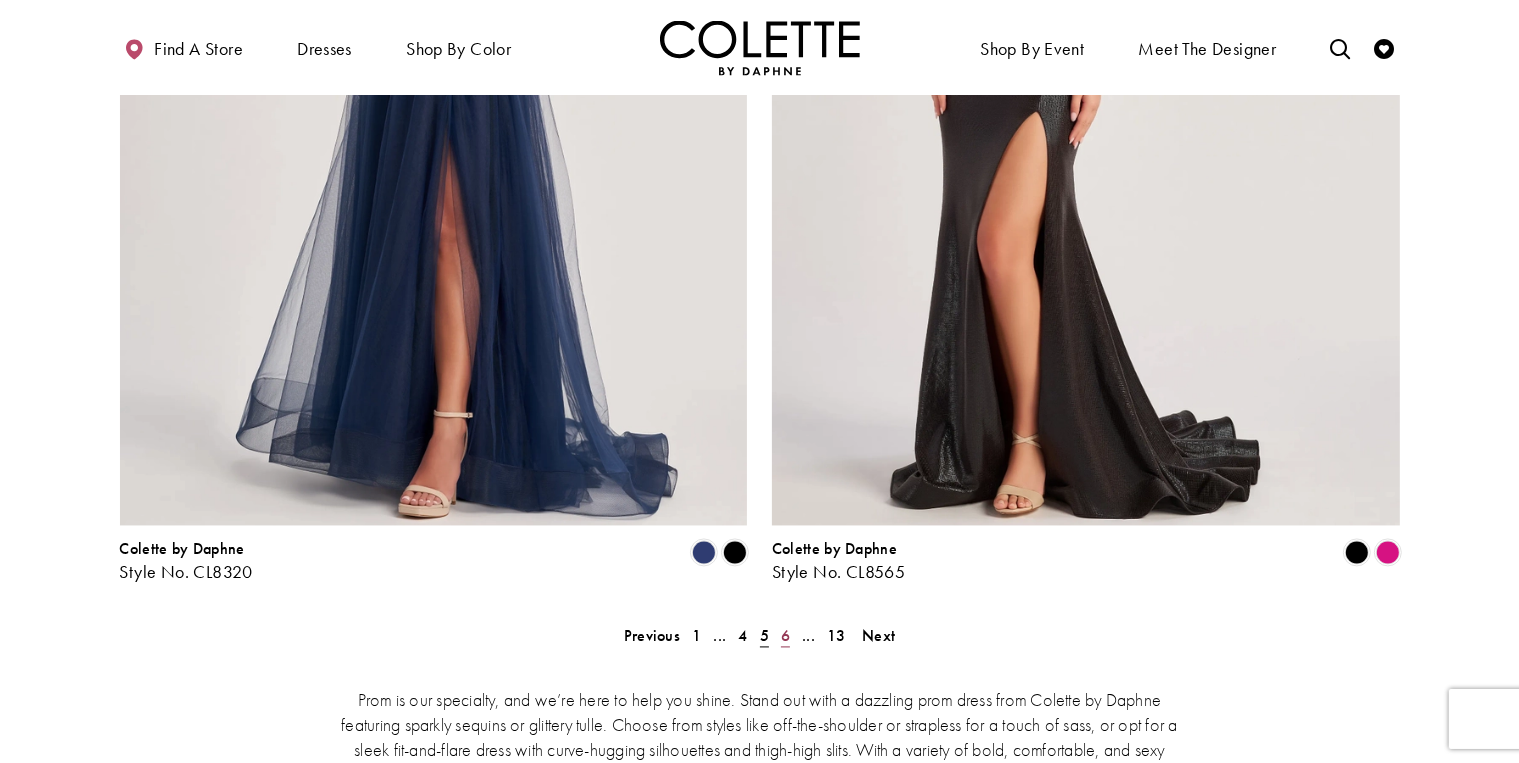 click on "6" at bounding box center [785, 635] 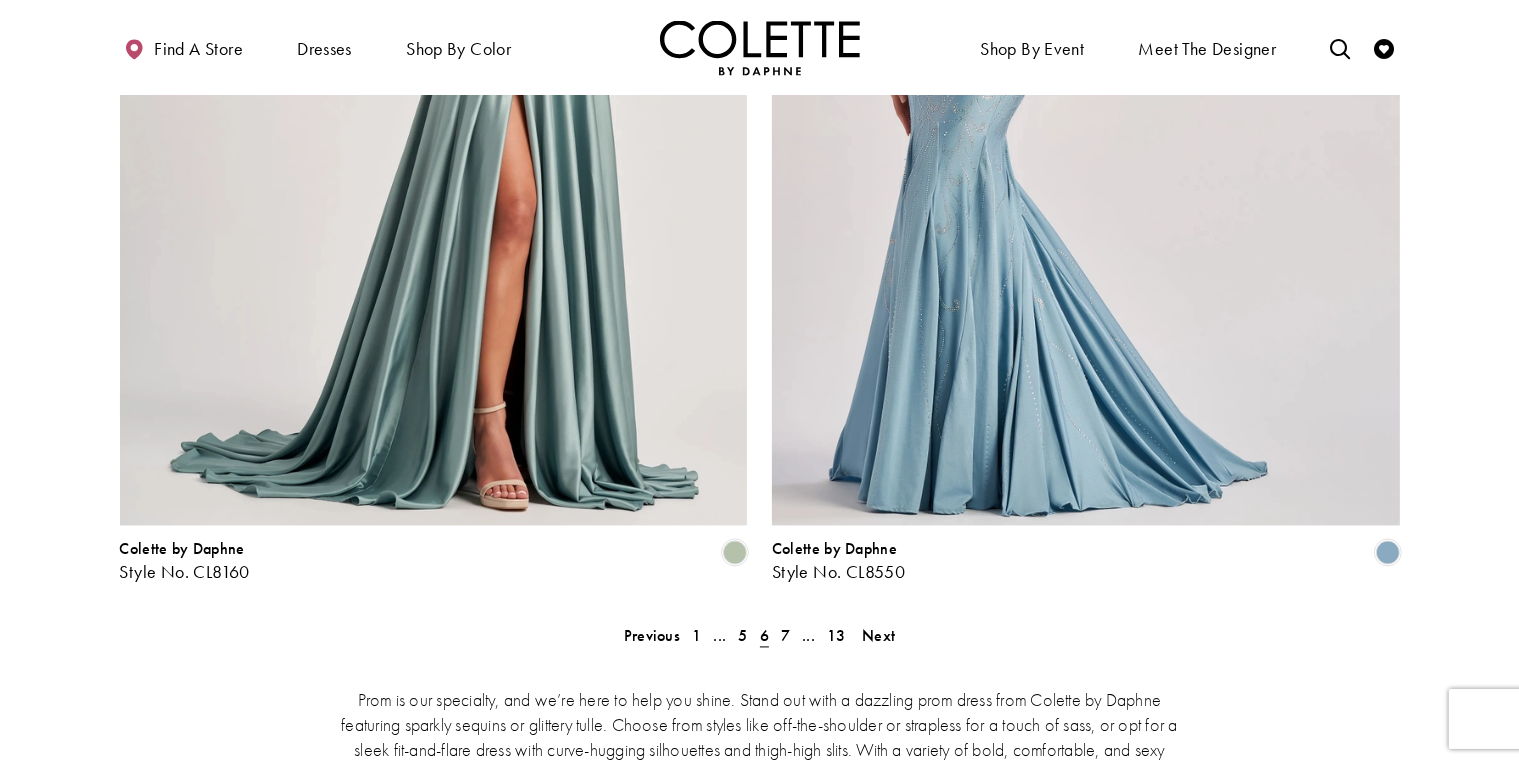 scroll, scrollTop: 3851, scrollLeft: 0, axis: vertical 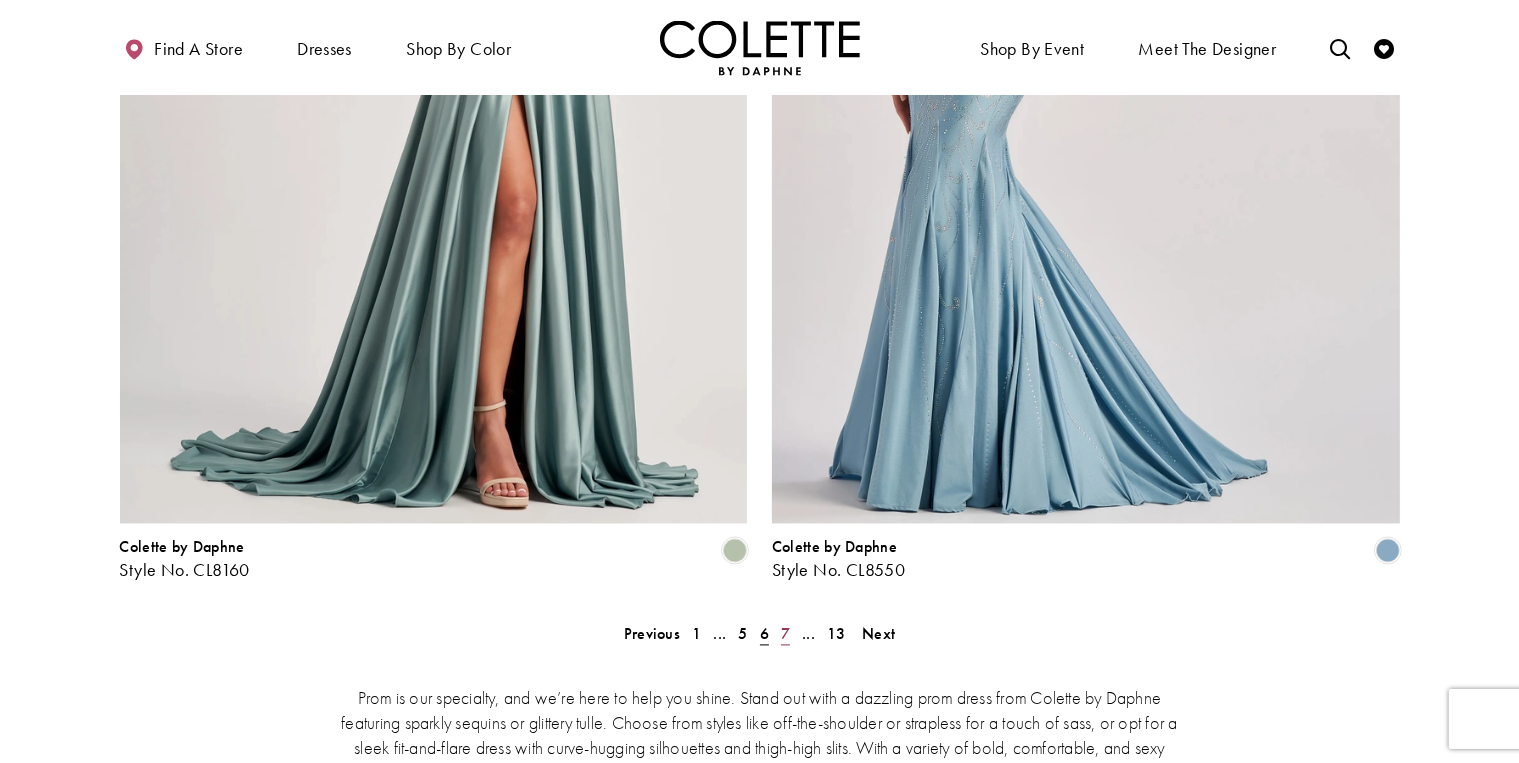 click on "7" at bounding box center (785, 633) 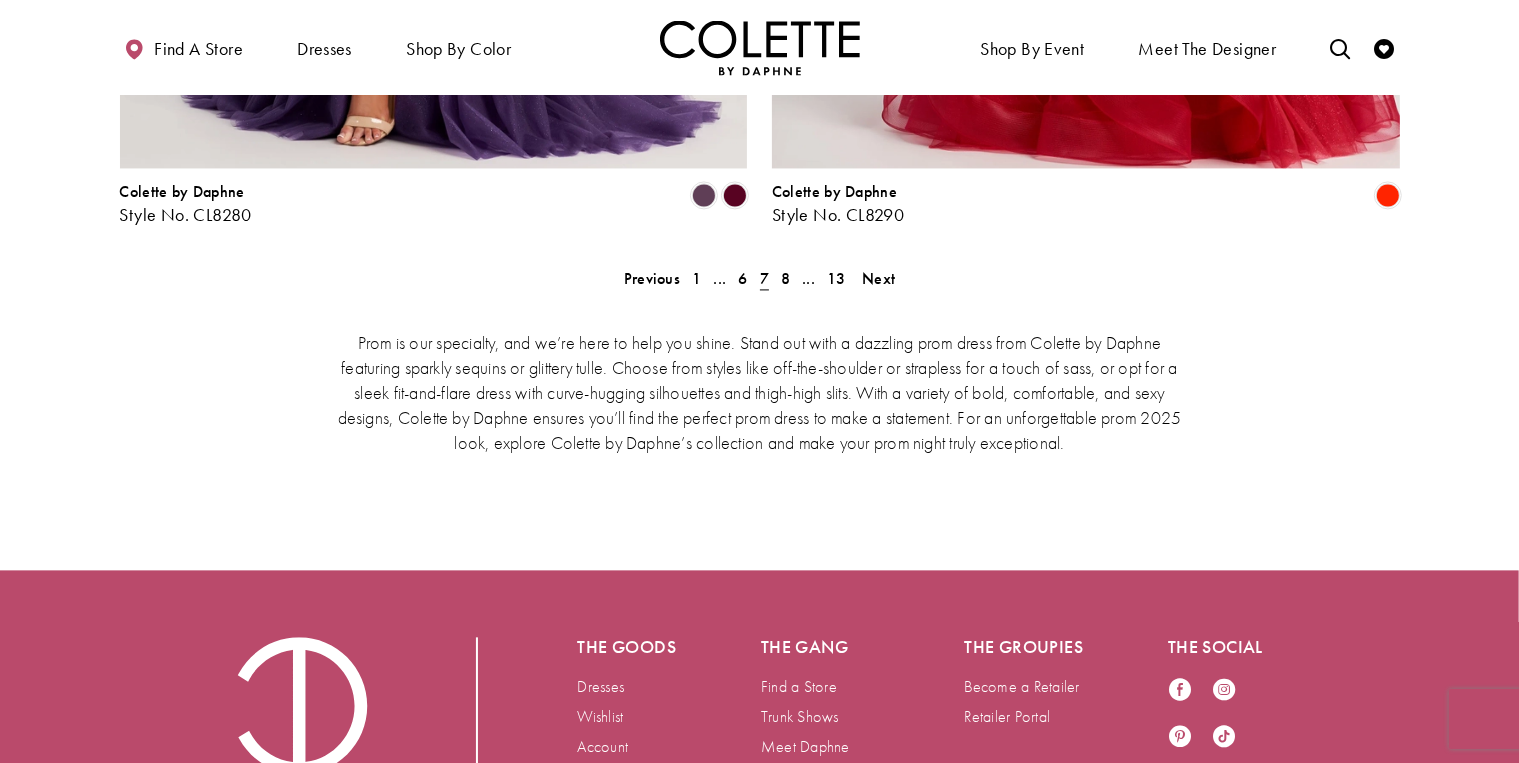 scroll, scrollTop: 4209, scrollLeft: 0, axis: vertical 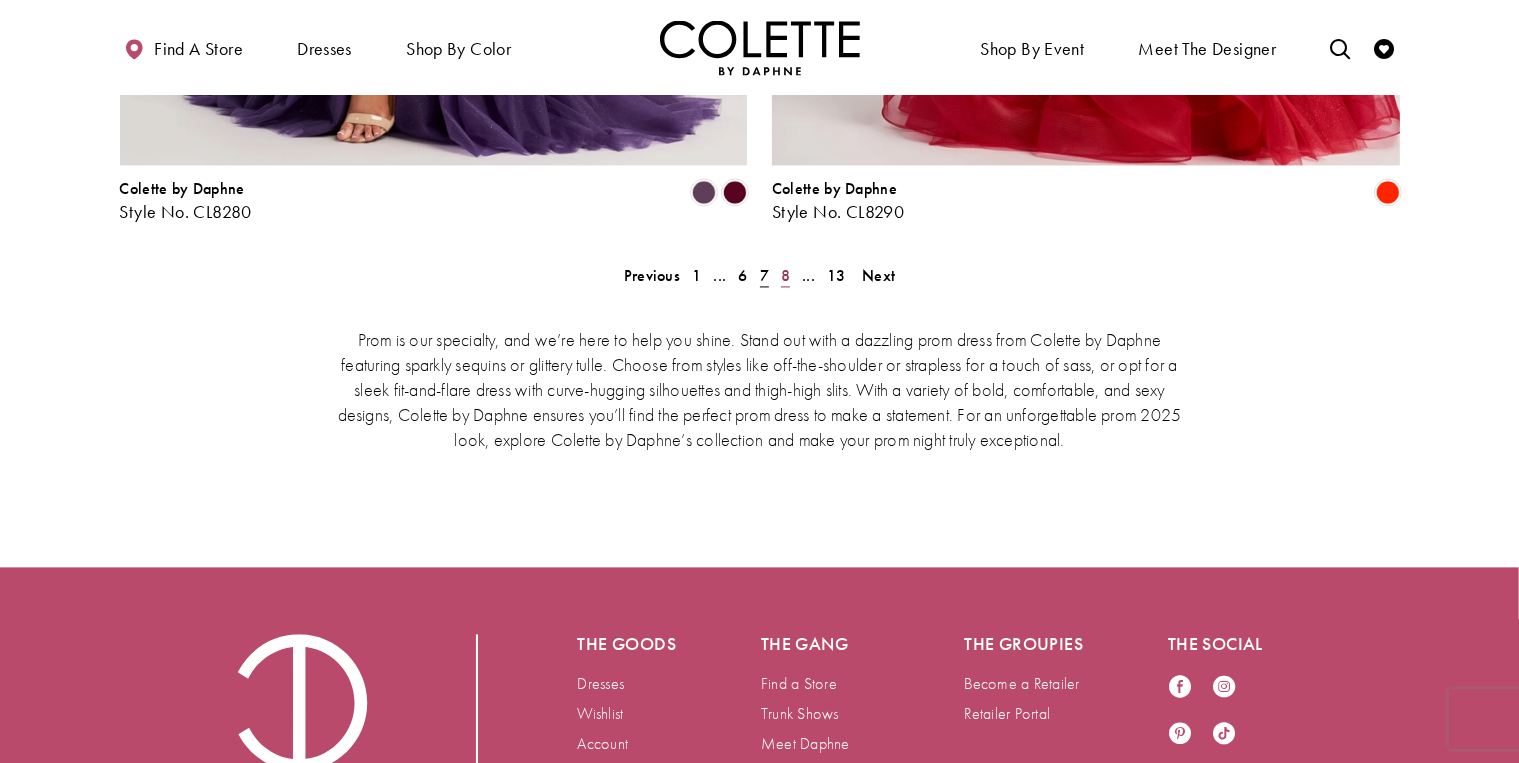 click on "8" at bounding box center (785, 275) 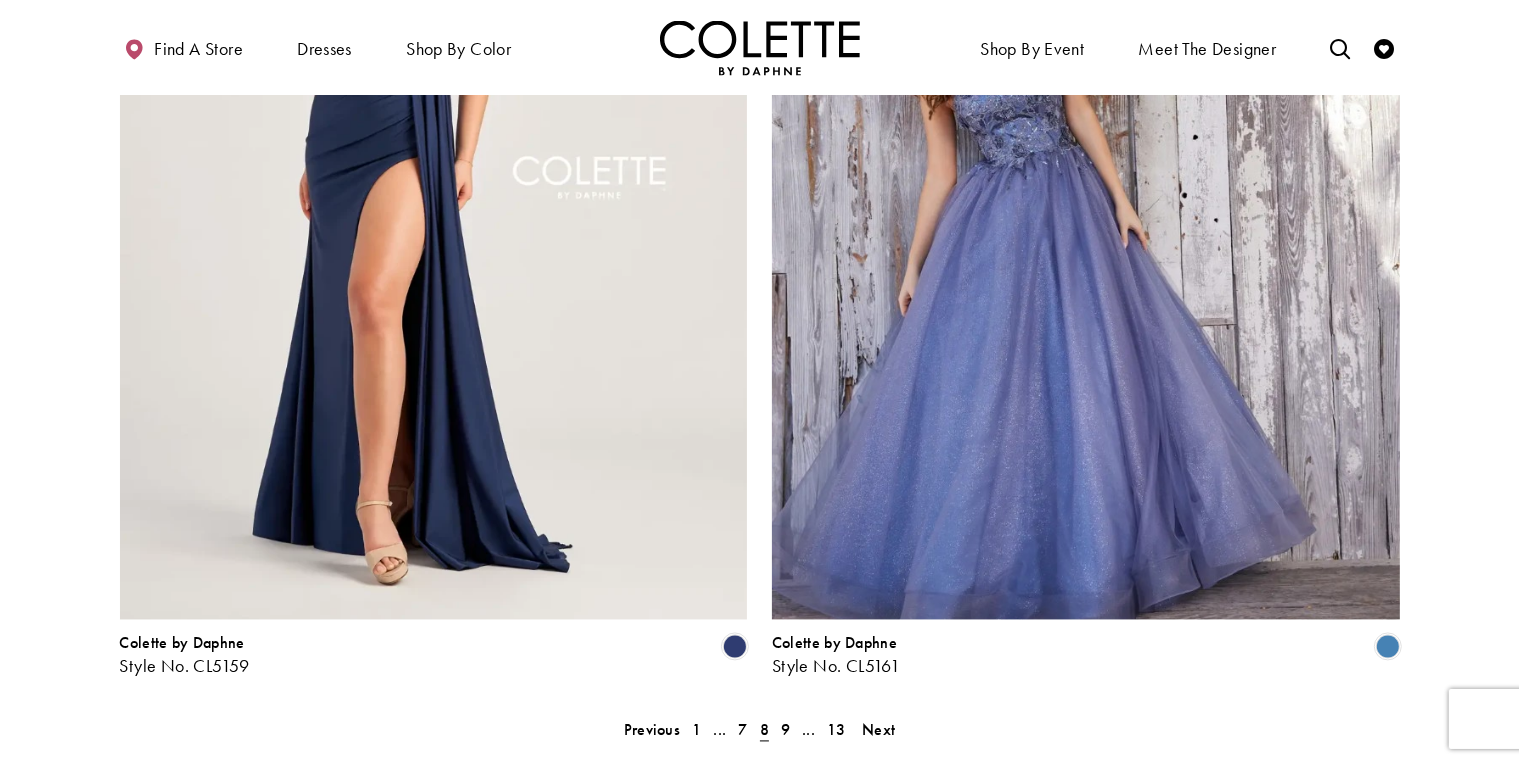 scroll, scrollTop: 4060, scrollLeft: 0, axis: vertical 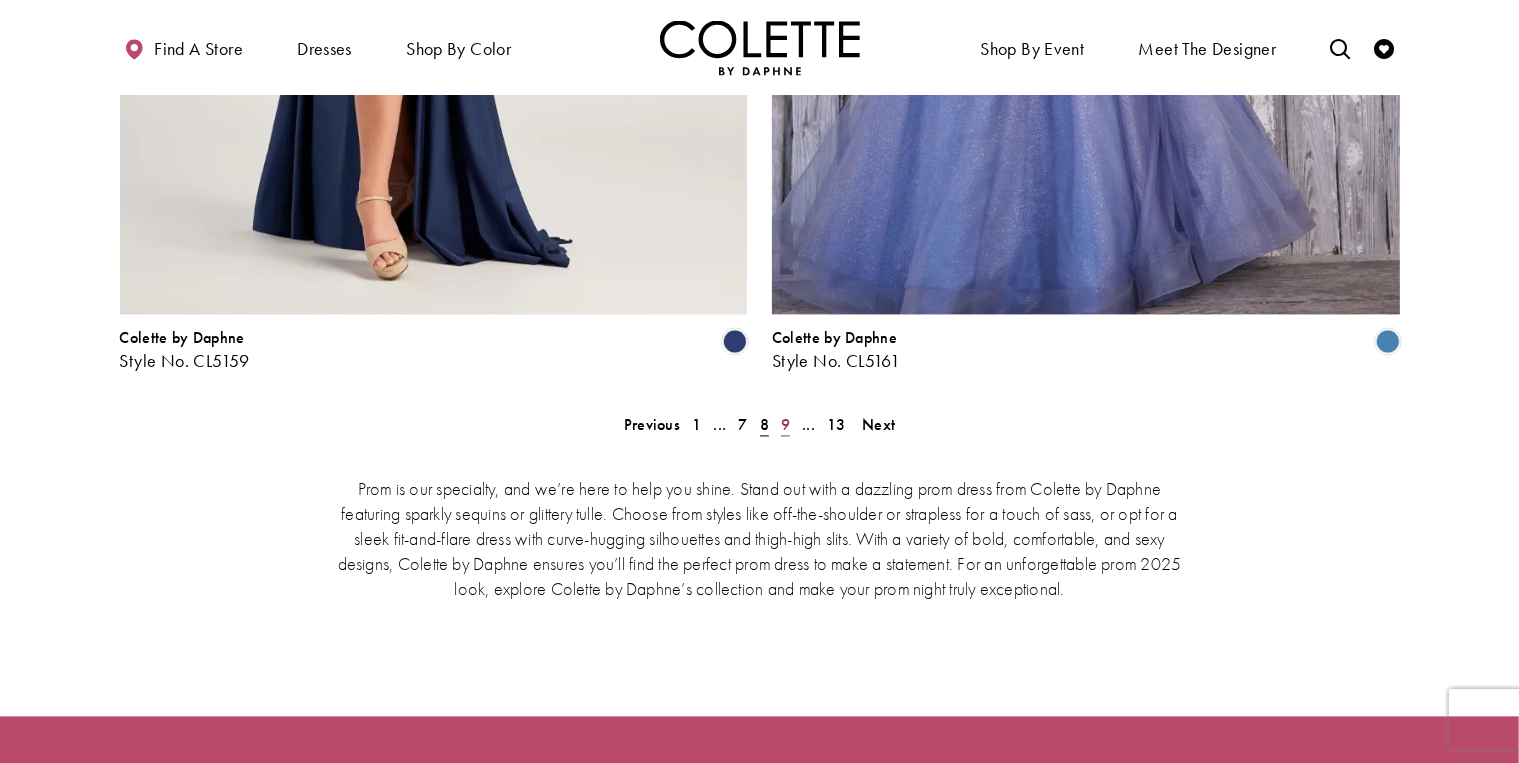 click on "9" at bounding box center [785, 424] 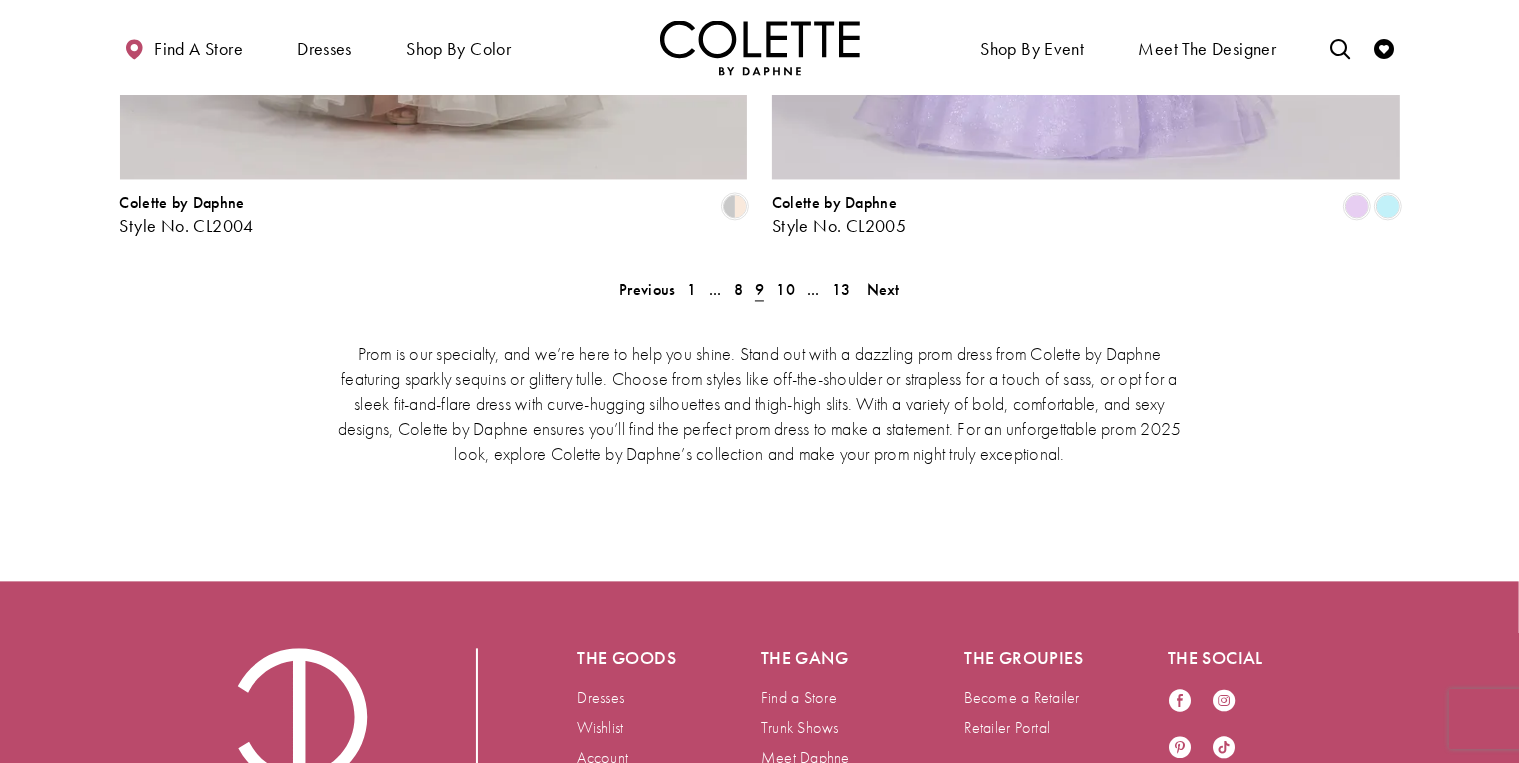 scroll, scrollTop: 4196, scrollLeft: 0, axis: vertical 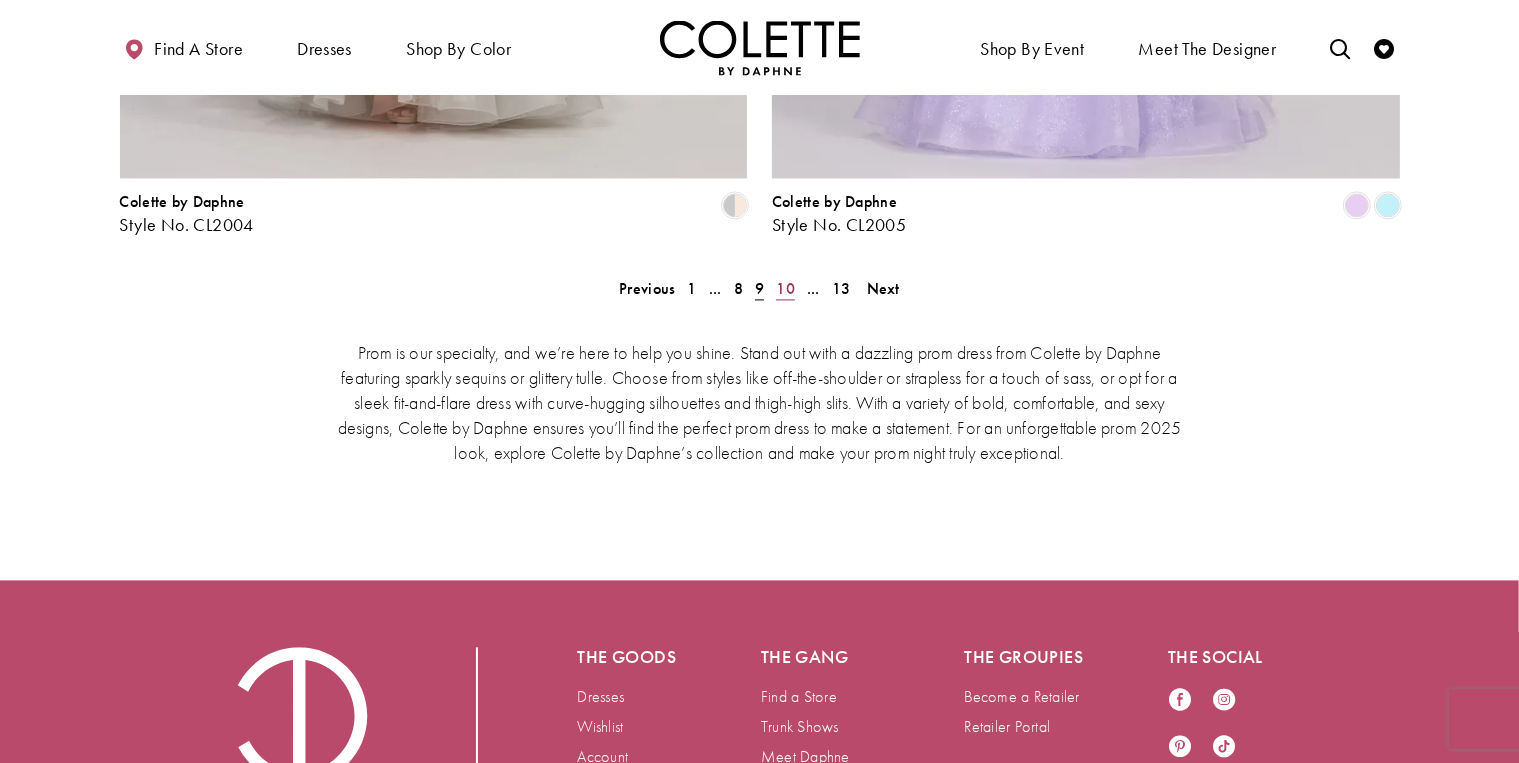 click on "10" at bounding box center (785, 288) 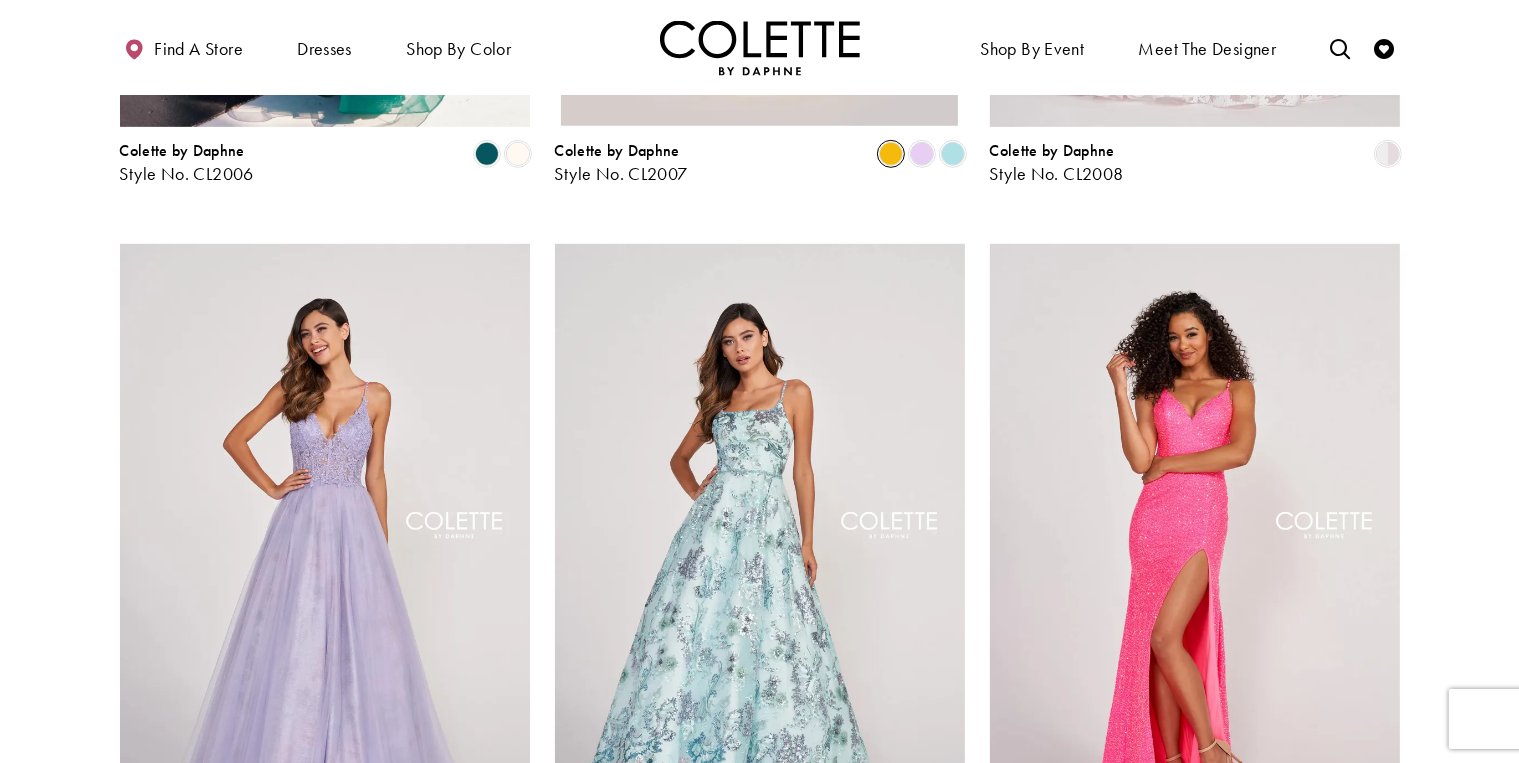 scroll, scrollTop: 1079, scrollLeft: 0, axis: vertical 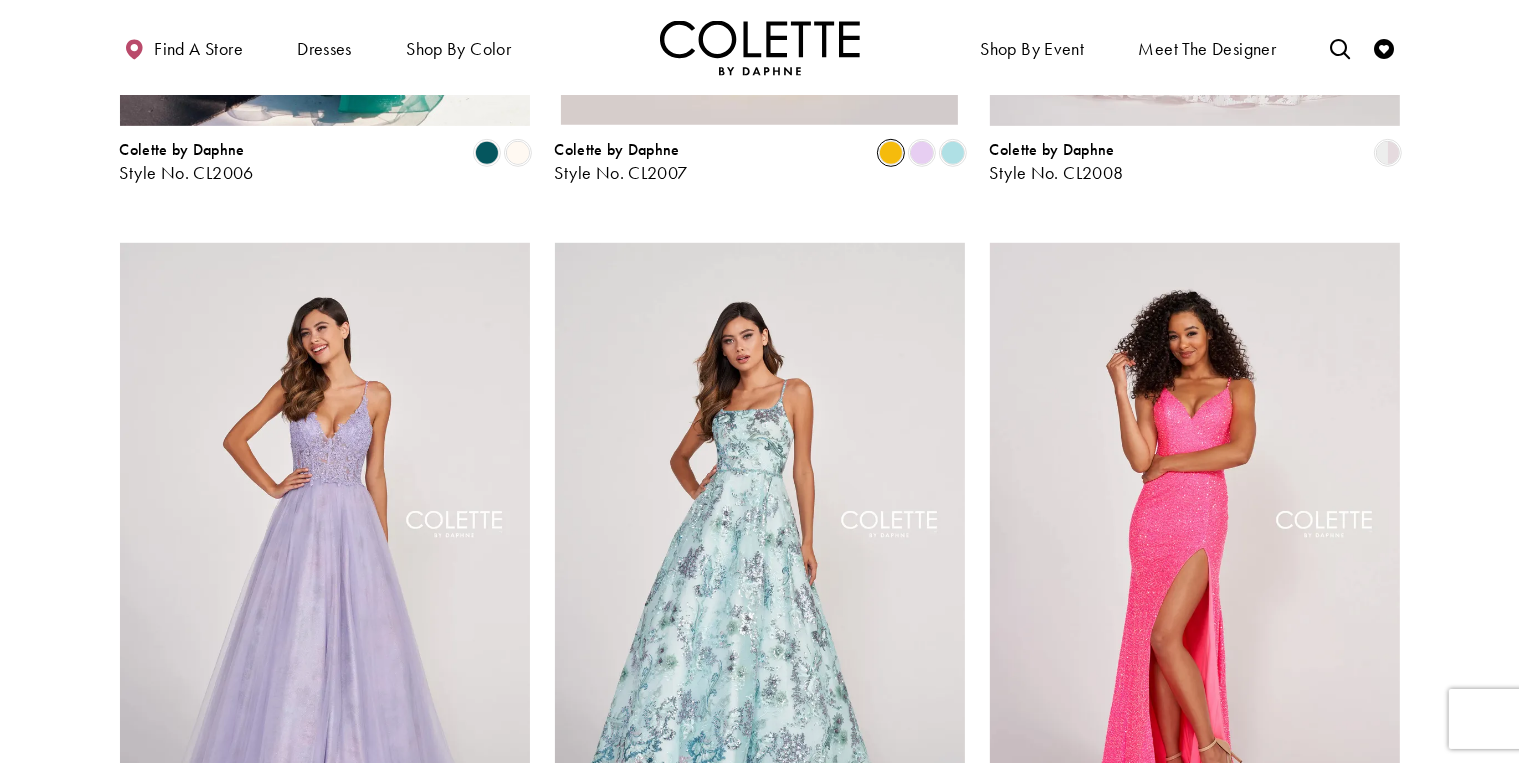 click at bounding box center [759, 1418] 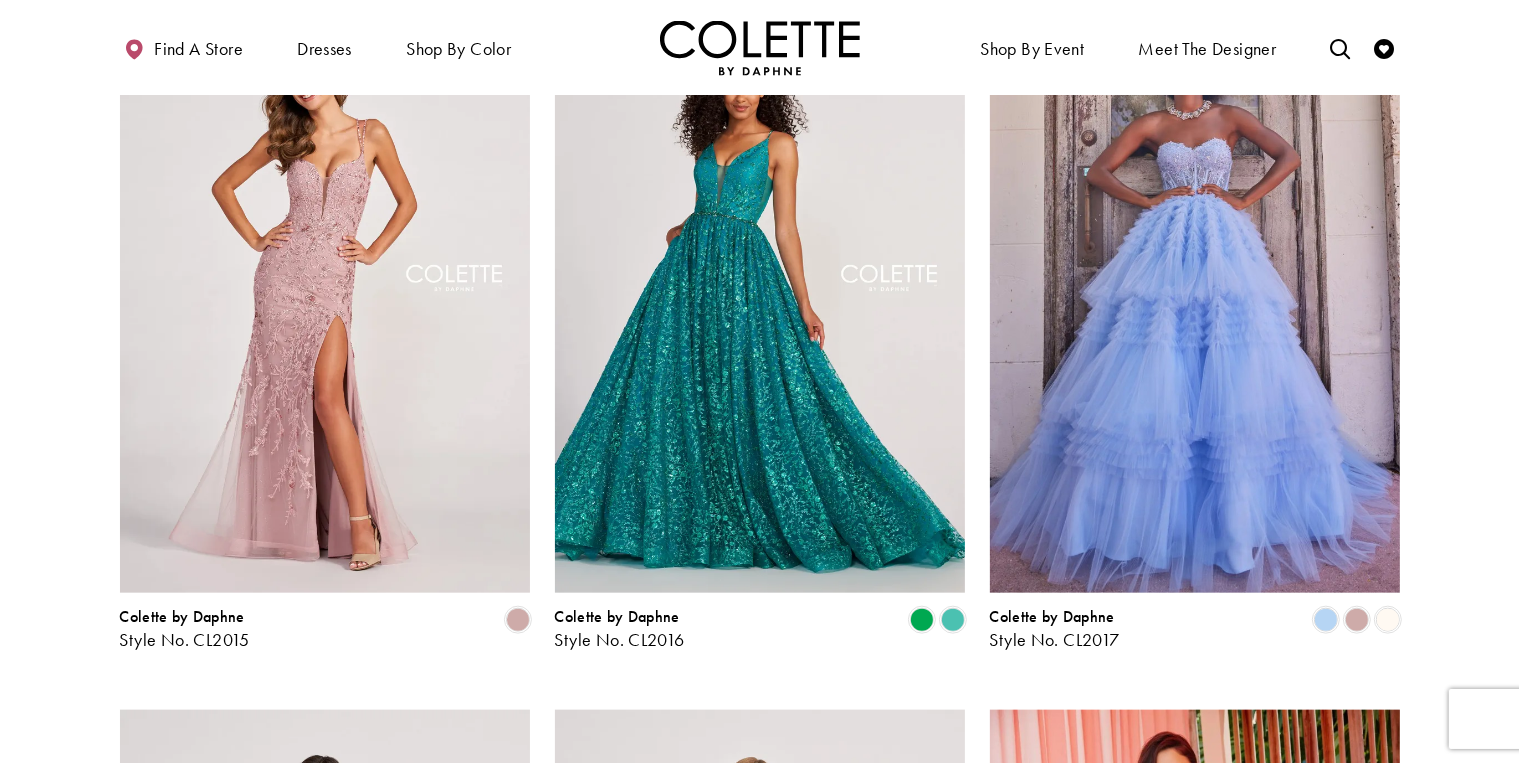 scroll, scrollTop: 2037, scrollLeft: 0, axis: vertical 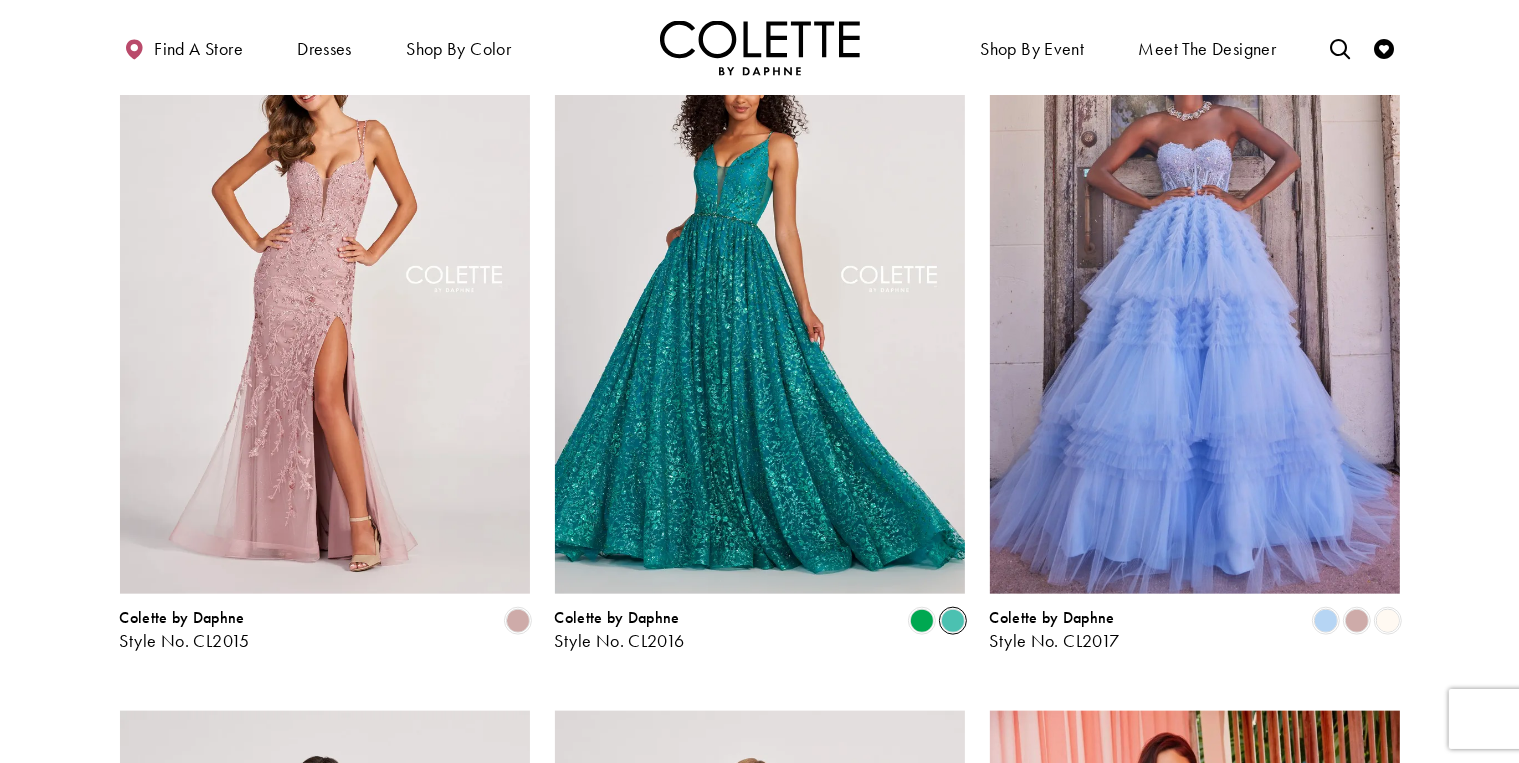 click at bounding box center [953, 621] 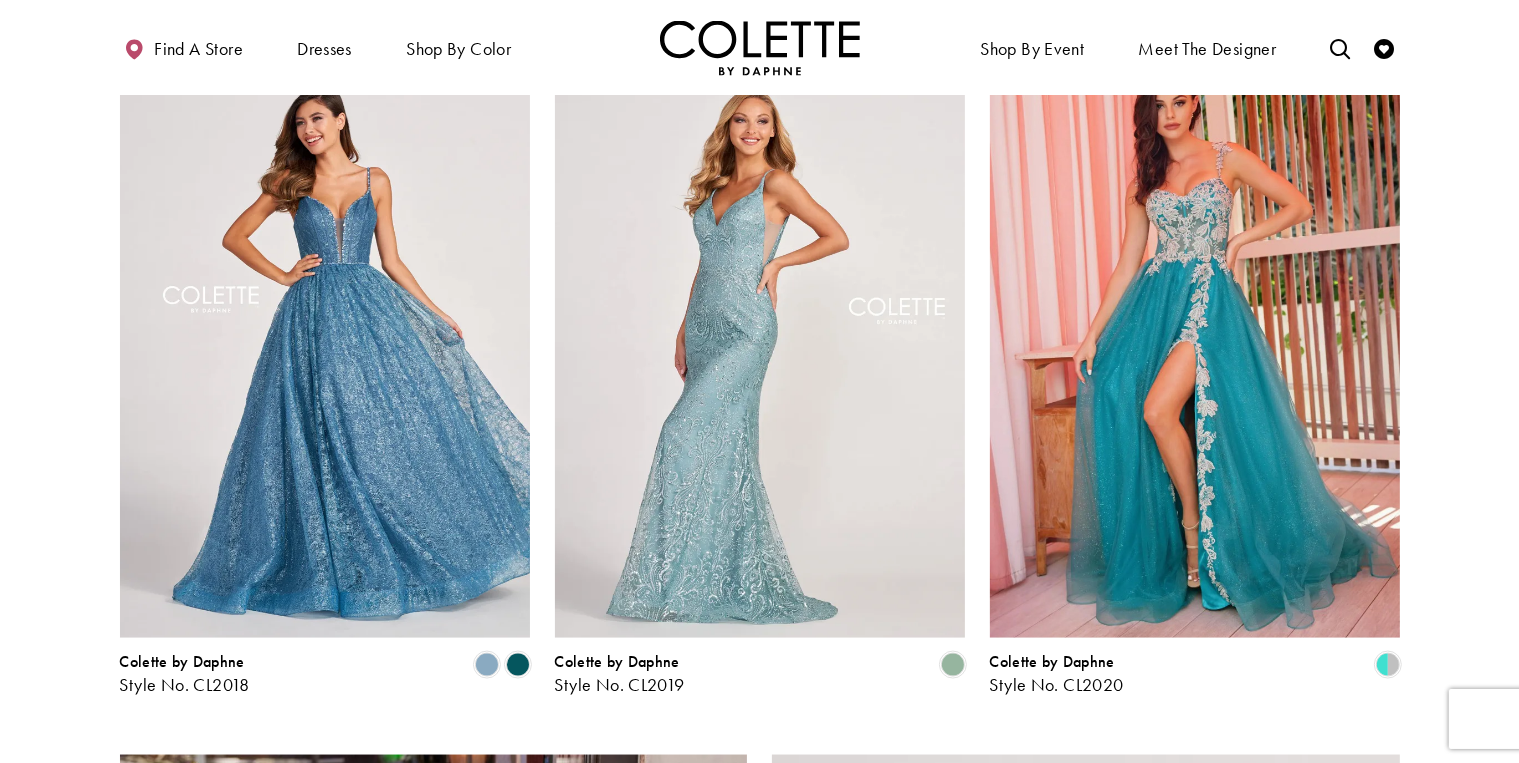 scroll, scrollTop: 2721, scrollLeft: 0, axis: vertical 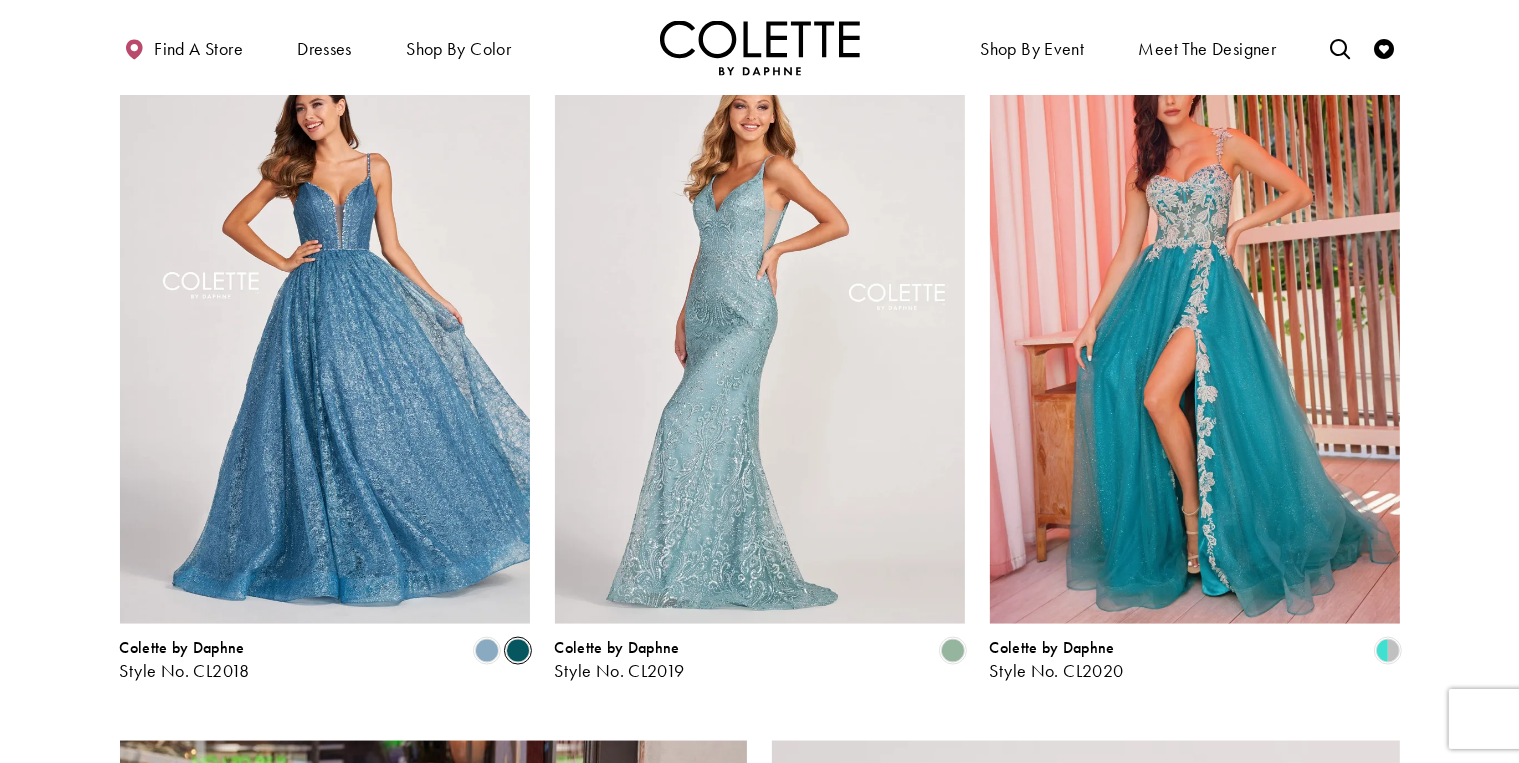 click at bounding box center [518, 651] 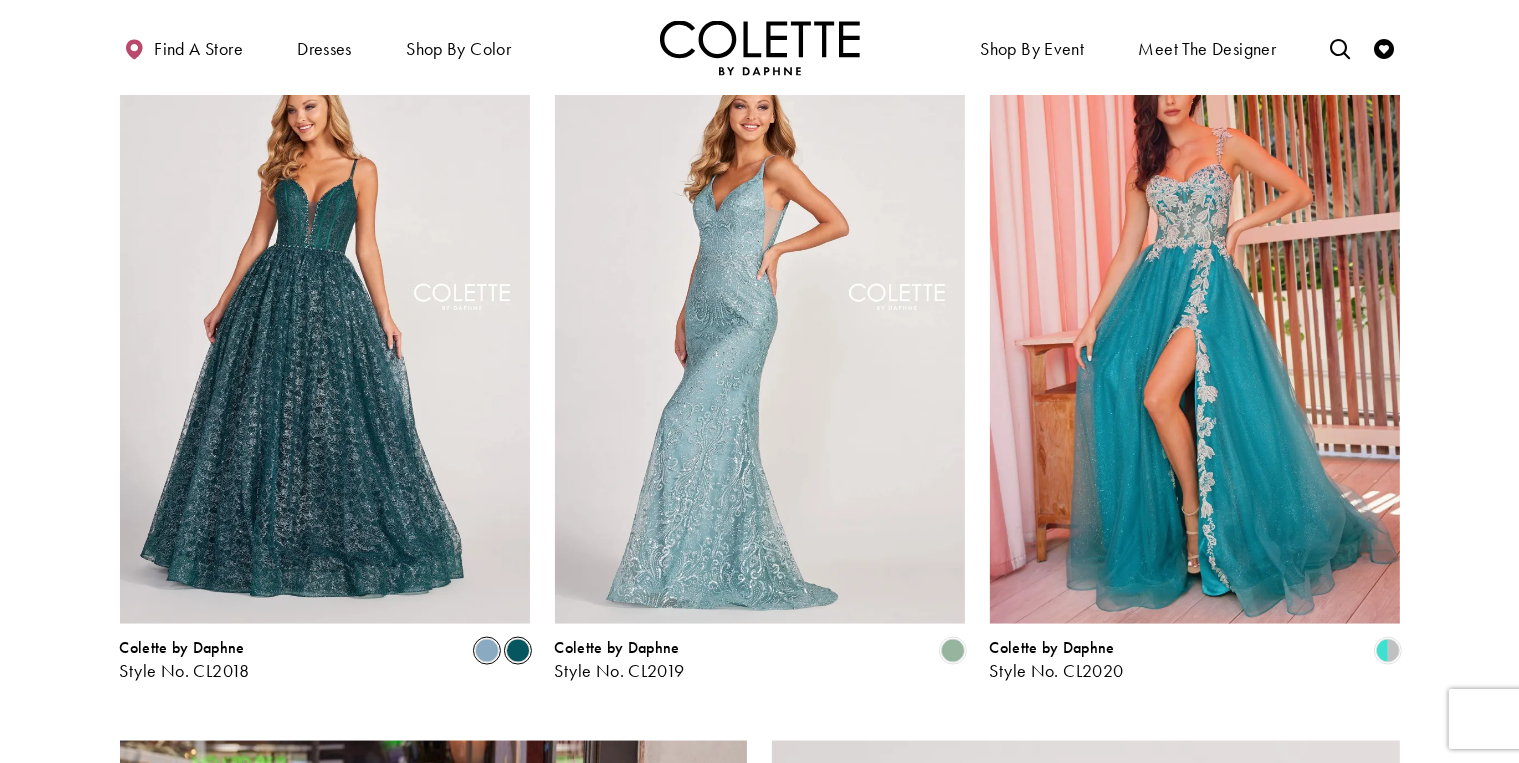 click at bounding box center (487, 651) 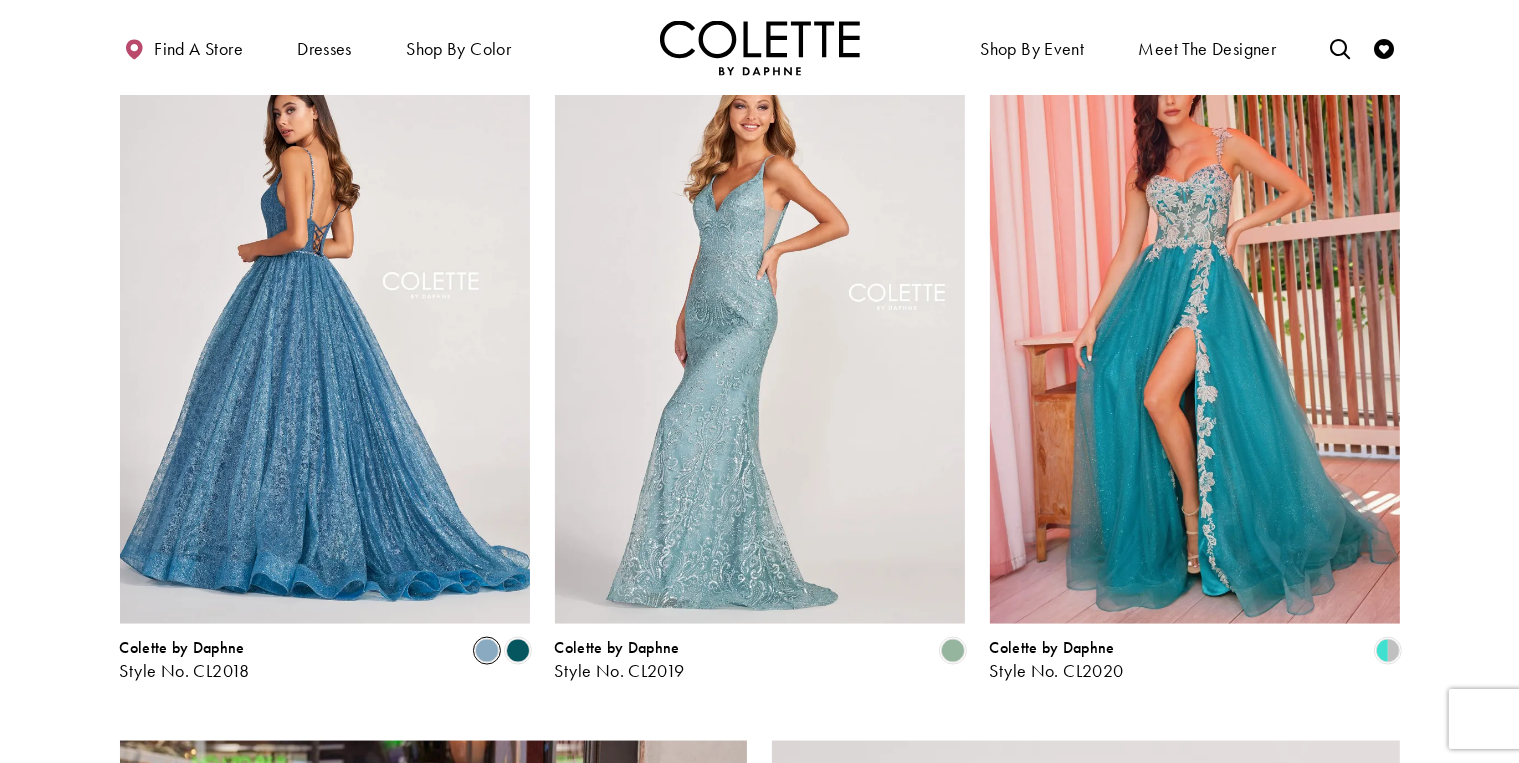 click at bounding box center [325, 325] 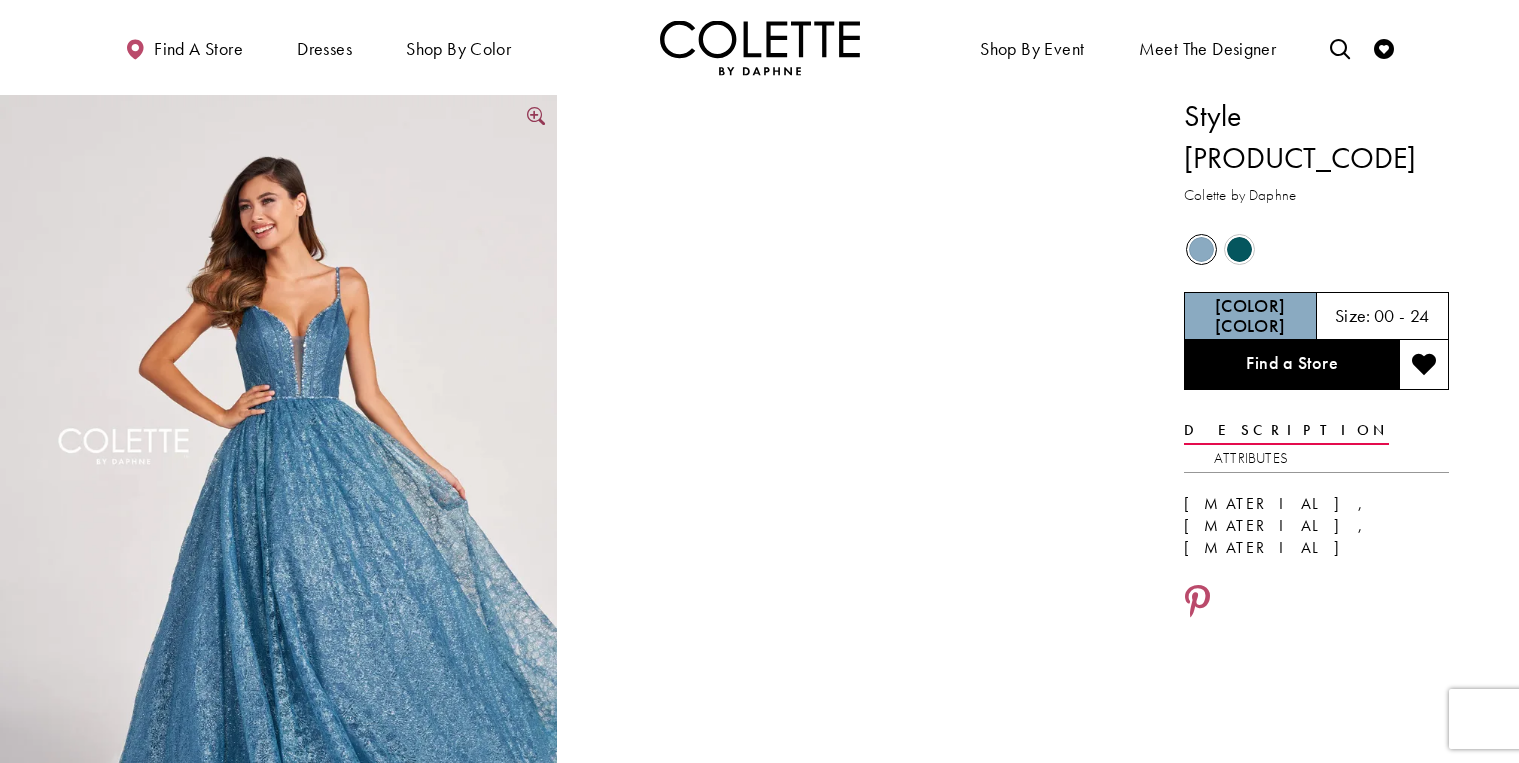 scroll, scrollTop: 0, scrollLeft: 0, axis: both 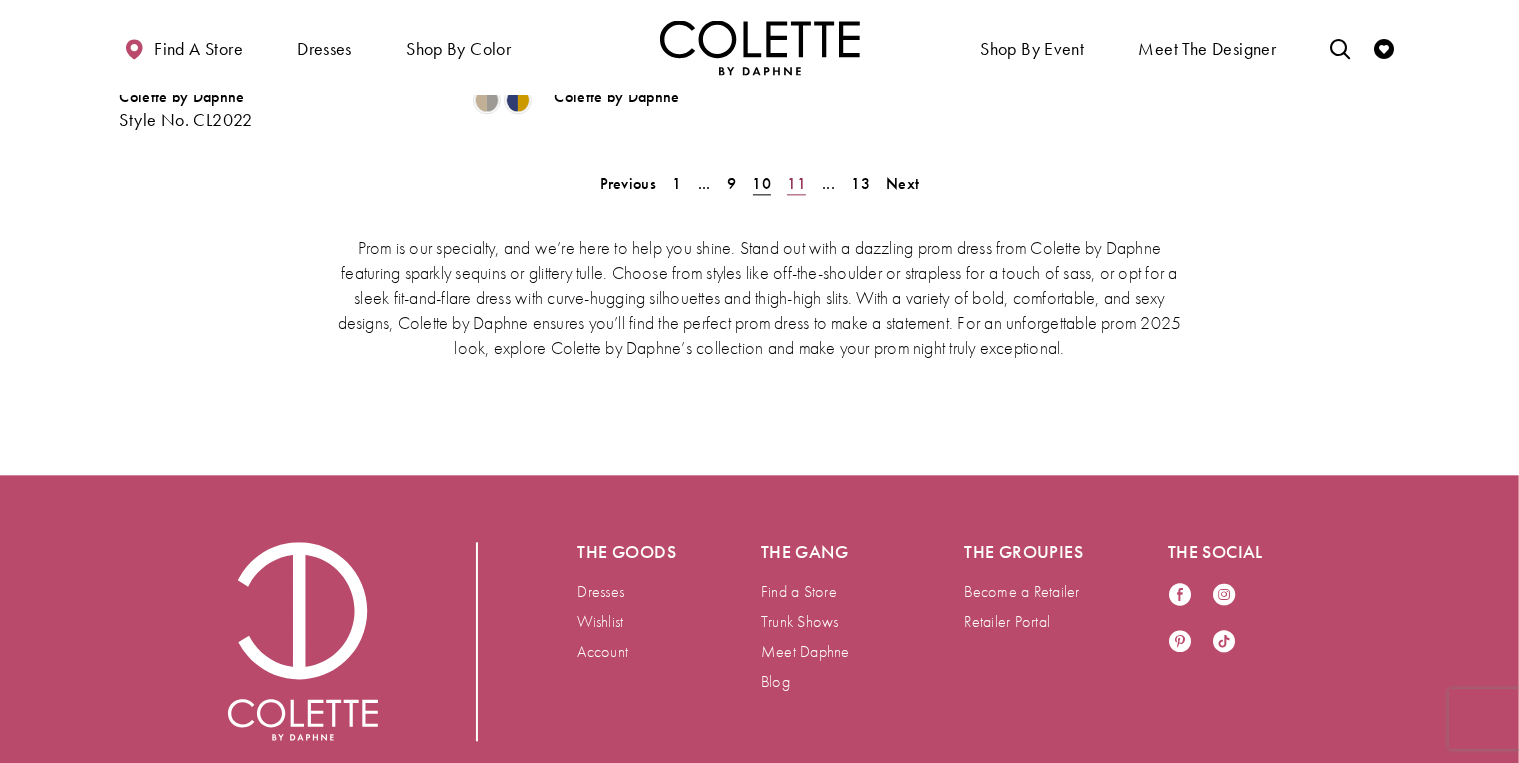 click on "11" at bounding box center [796, 183] 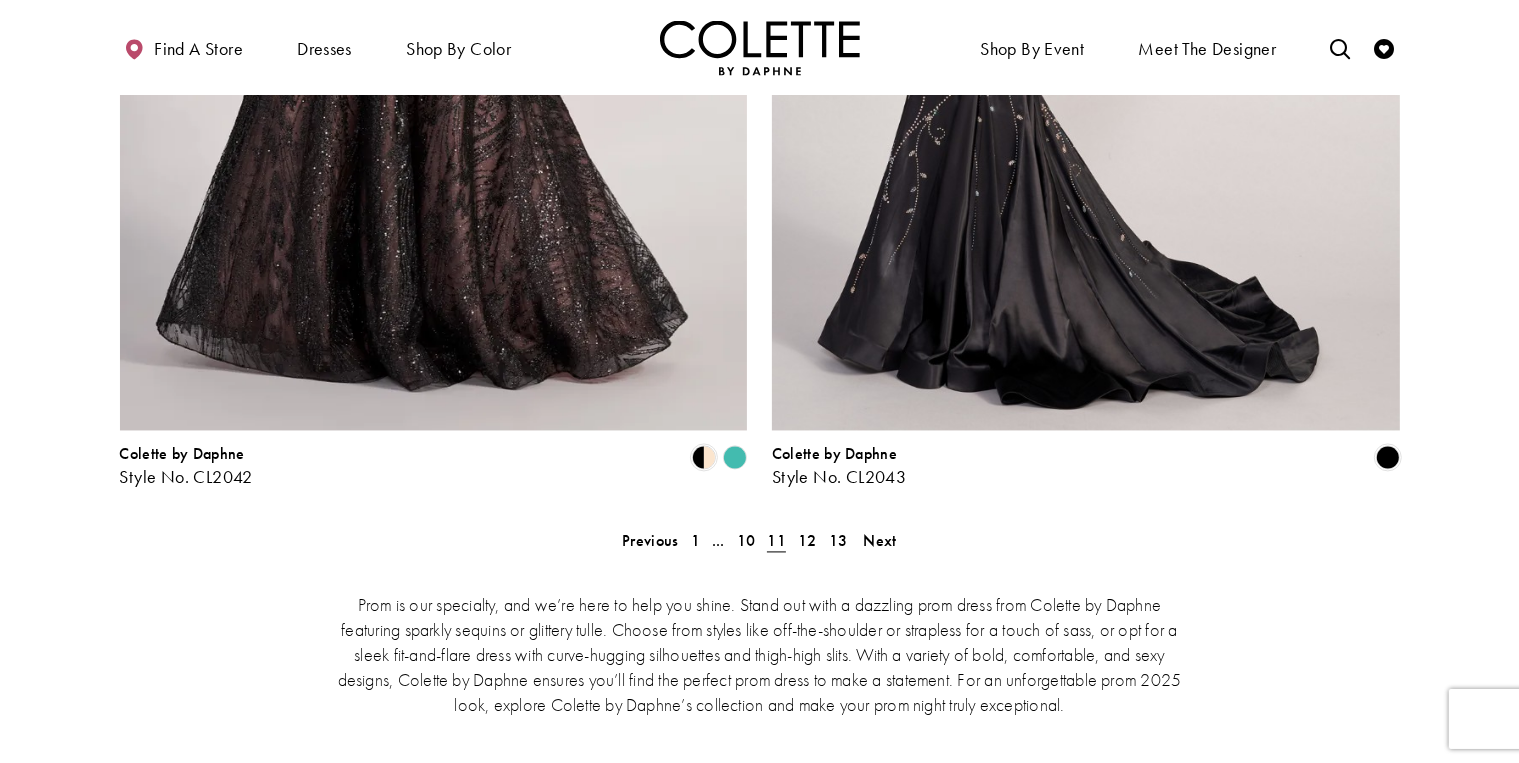 scroll, scrollTop: 3947, scrollLeft: 0, axis: vertical 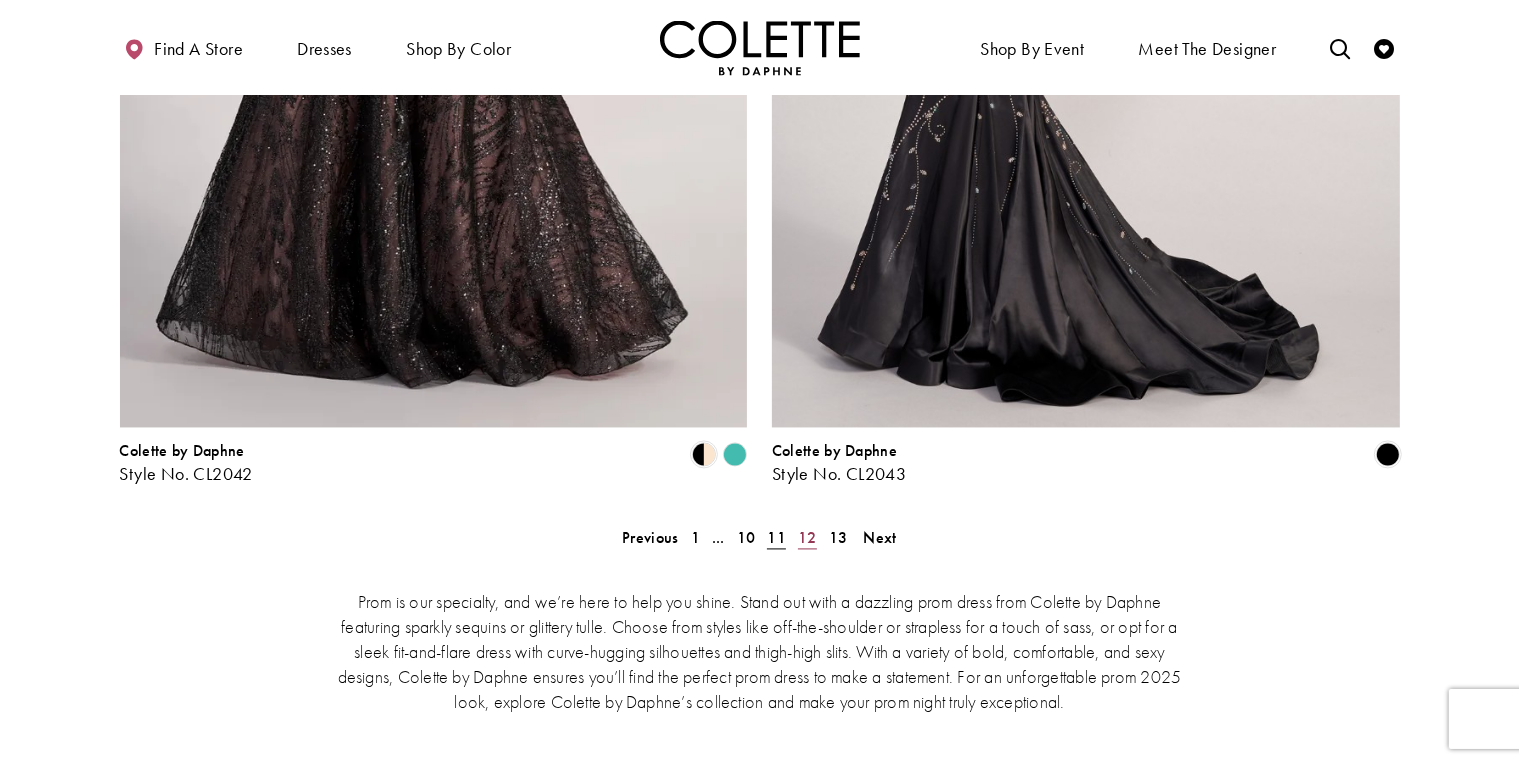 click on "12" at bounding box center (807, 537) 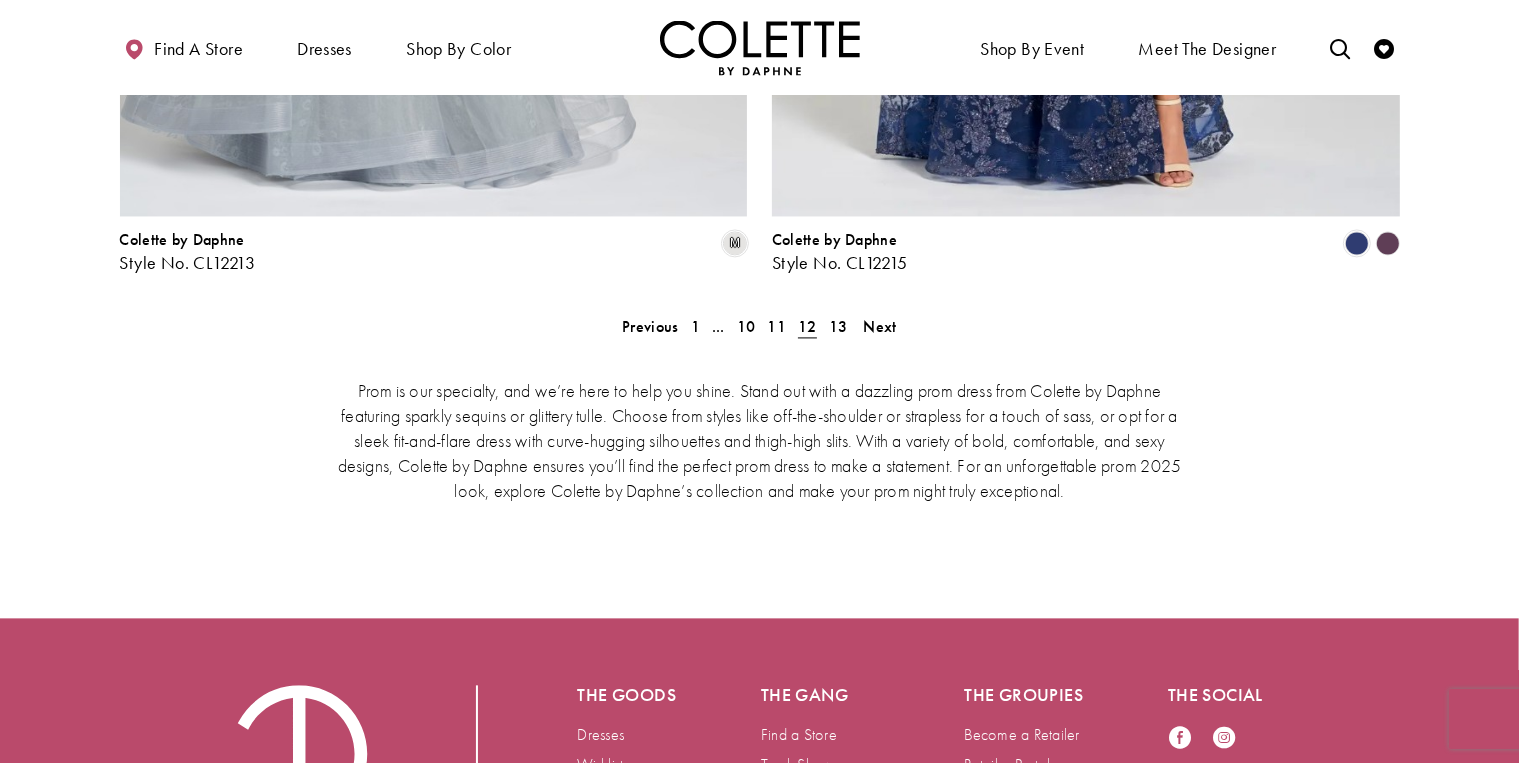 scroll, scrollTop: 4159, scrollLeft: 0, axis: vertical 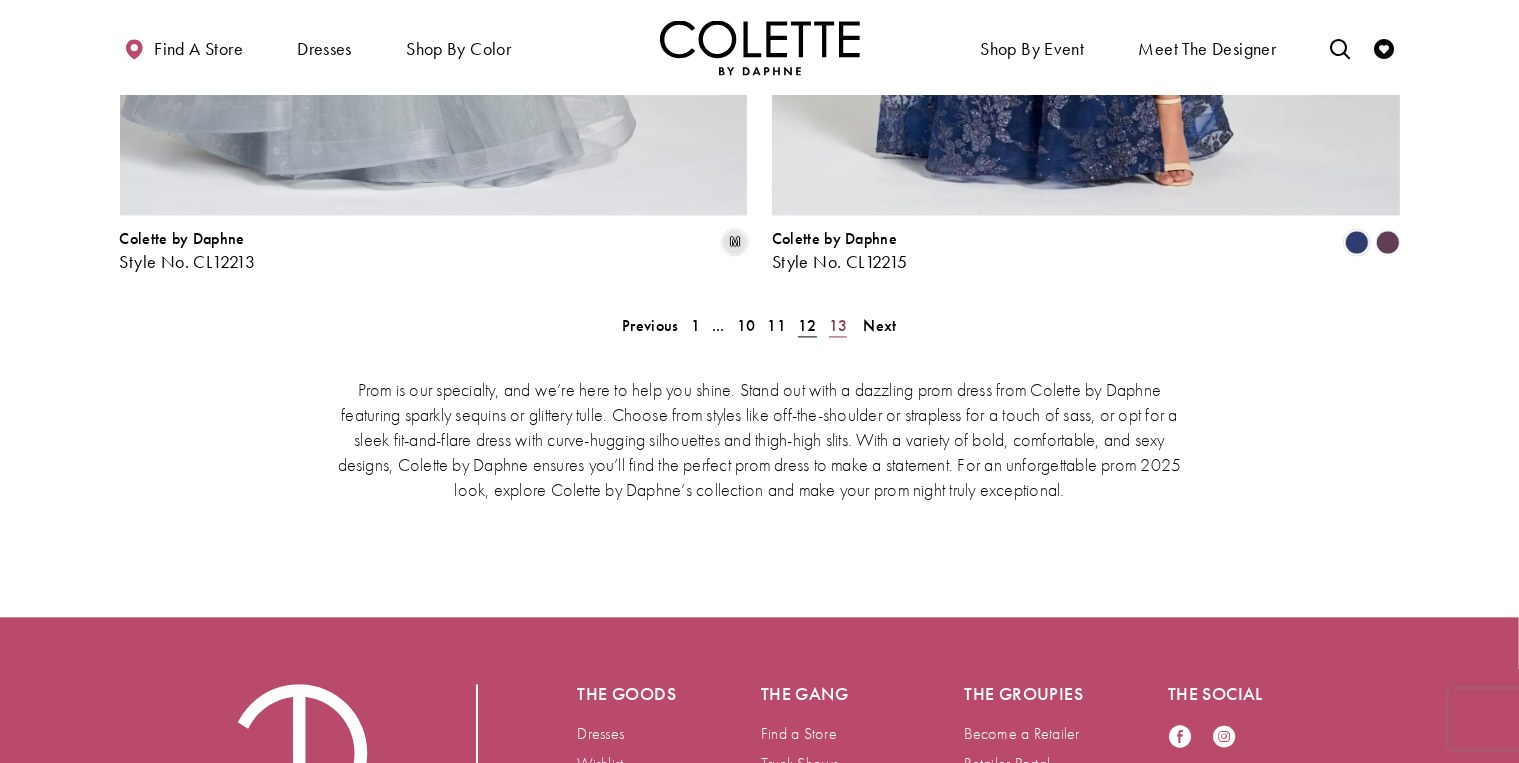 click on "13" at bounding box center [838, 325] 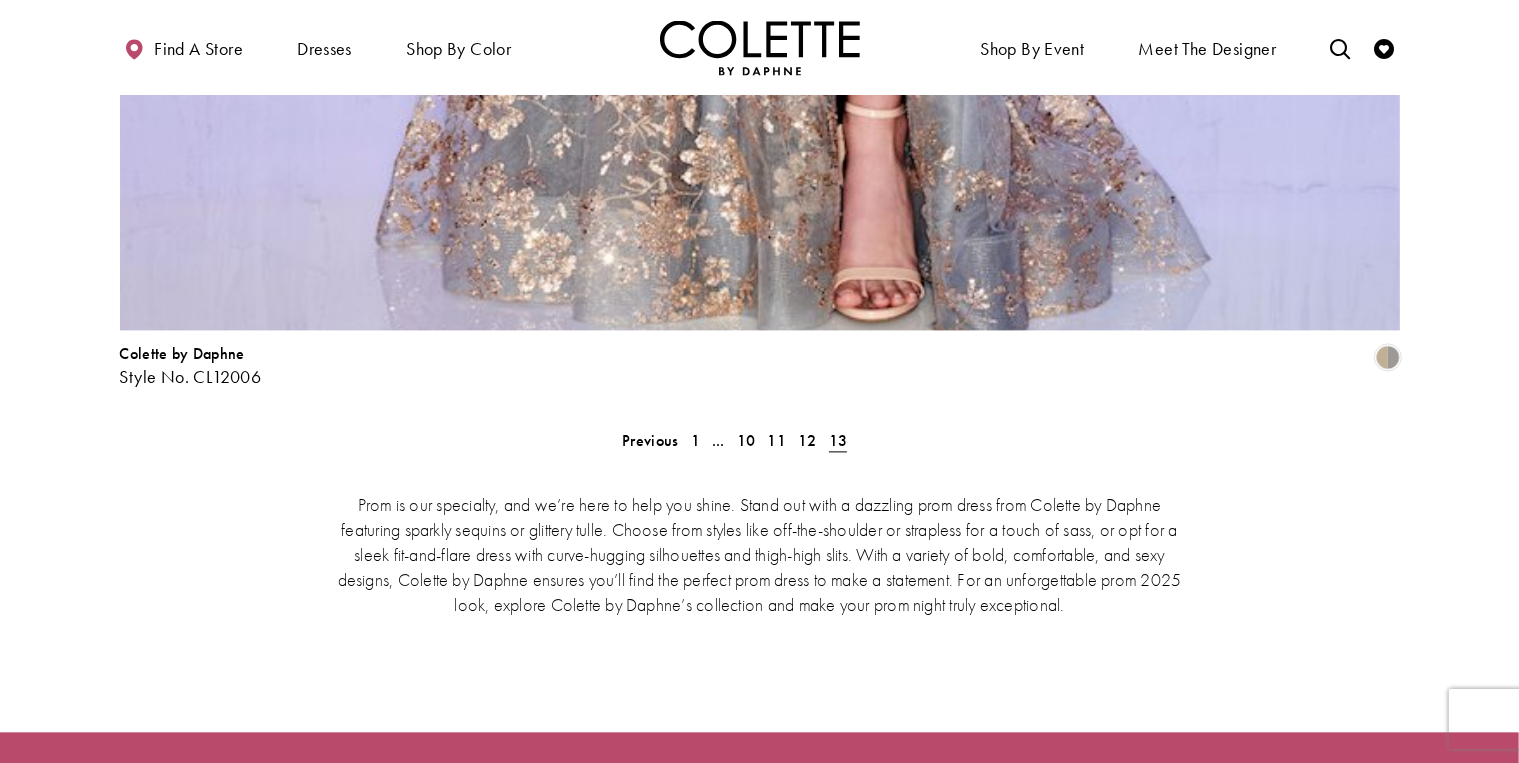scroll, scrollTop: 4282, scrollLeft: 0, axis: vertical 